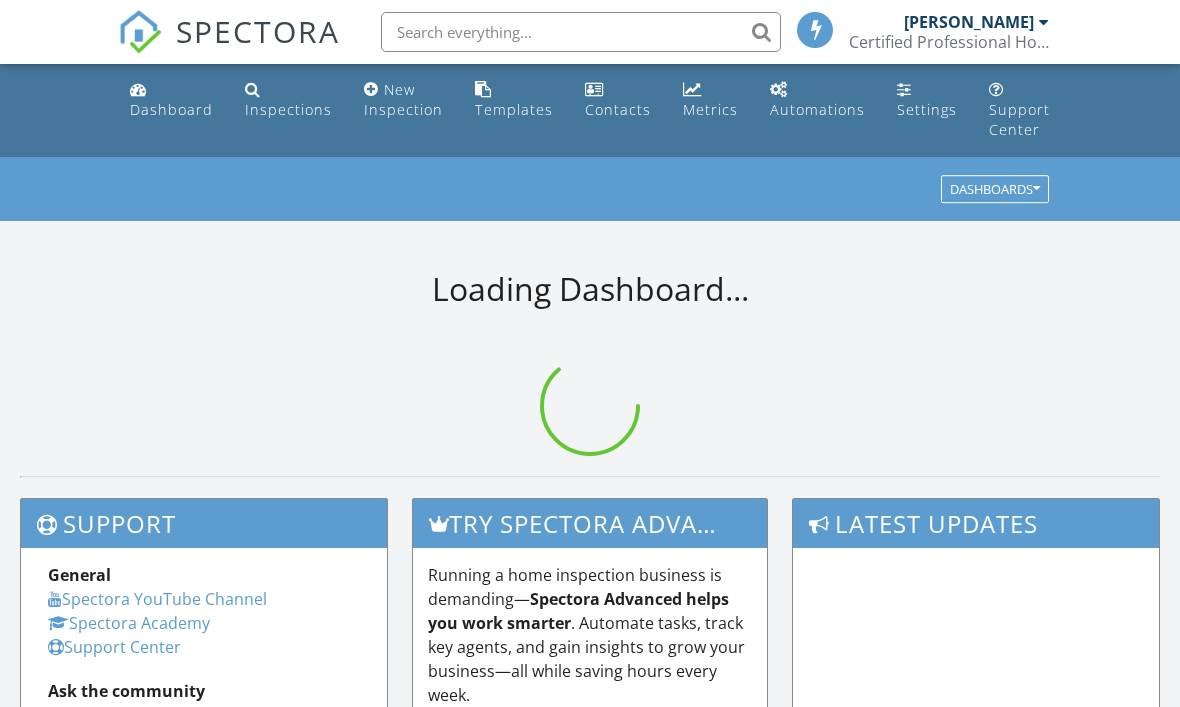 scroll, scrollTop: 0, scrollLeft: 0, axis: both 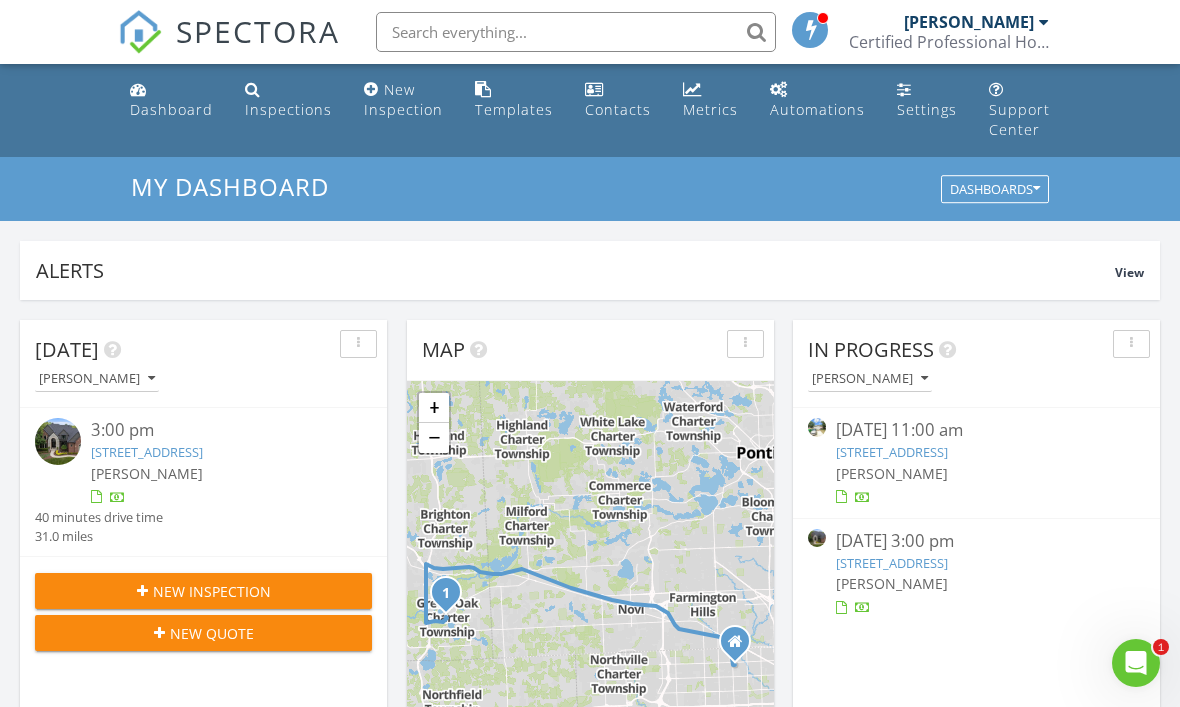 click on "[STREET_ADDRESS]" at bounding box center (147, 452) 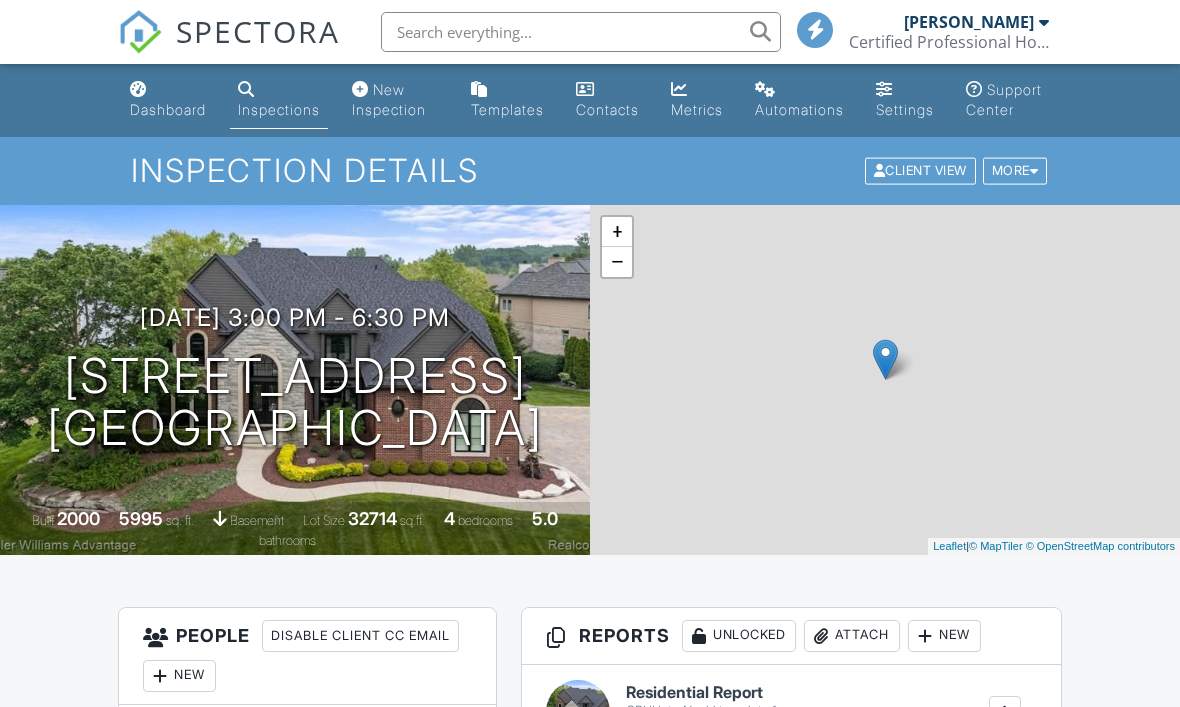 scroll, scrollTop: 0, scrollLeft: 0, axis: both 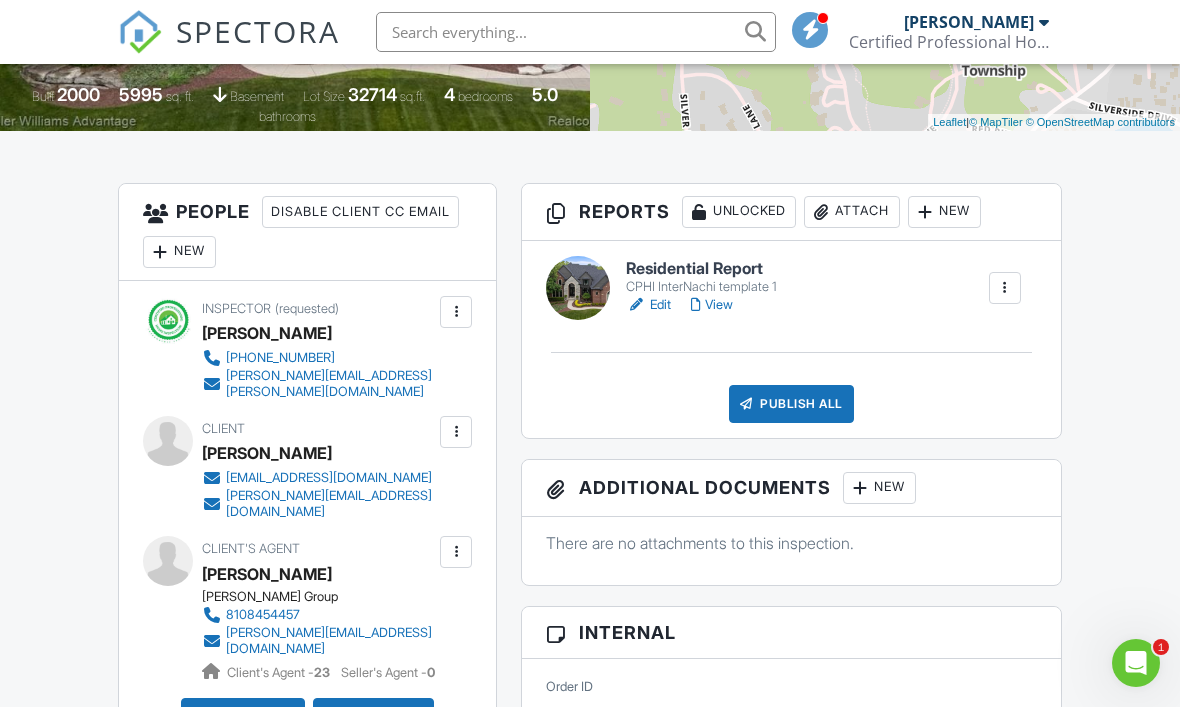 click on "View" at bounding box center (712, 305) 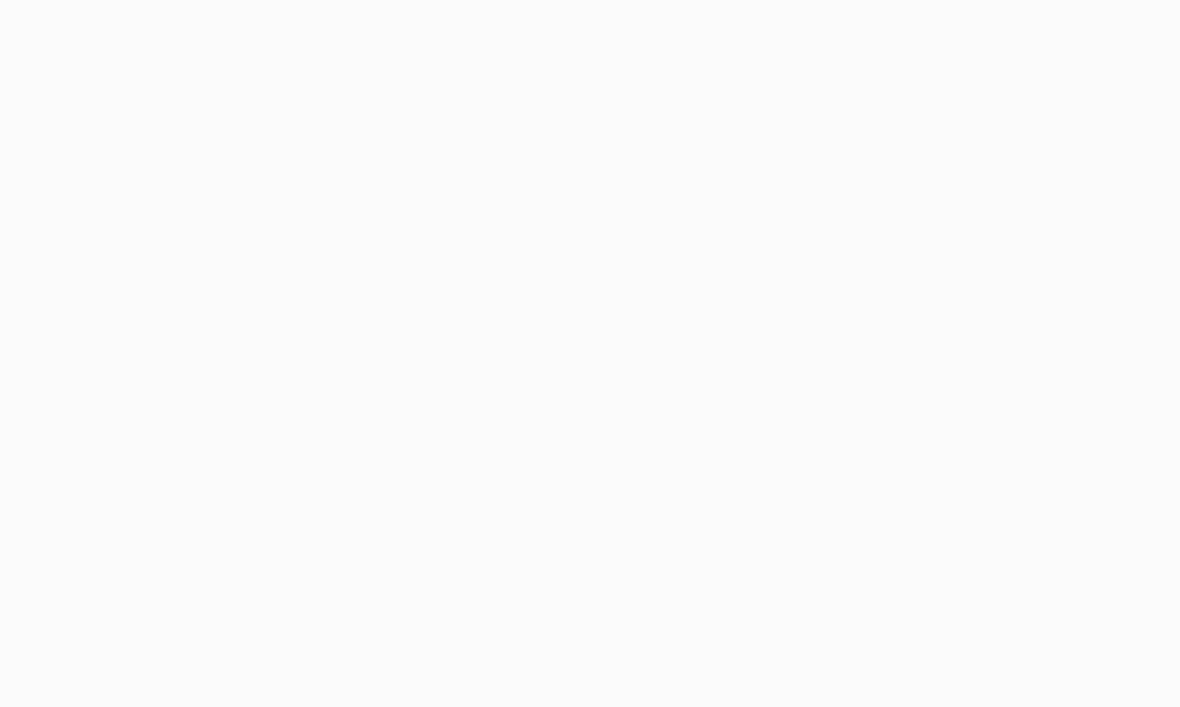 scroll, scrollTop: 0, scrollLeft: 0, axis: both 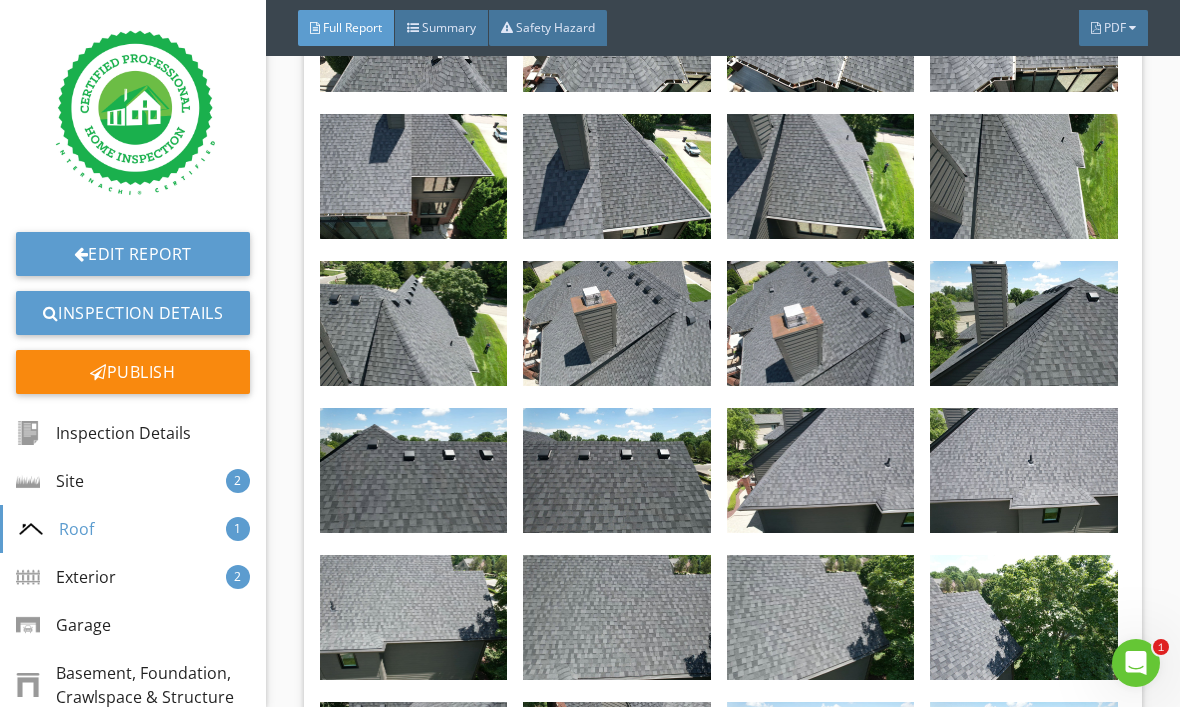 click at bounding box center [821, 323] 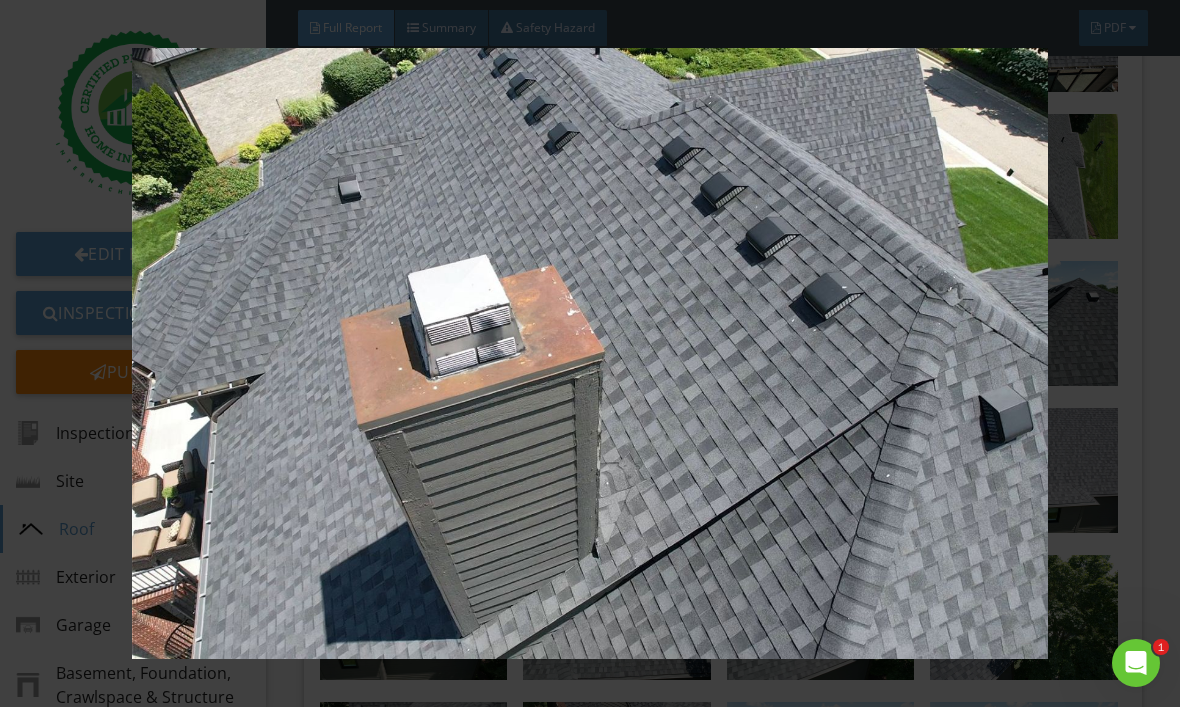 click at bounding box center [590, 353] 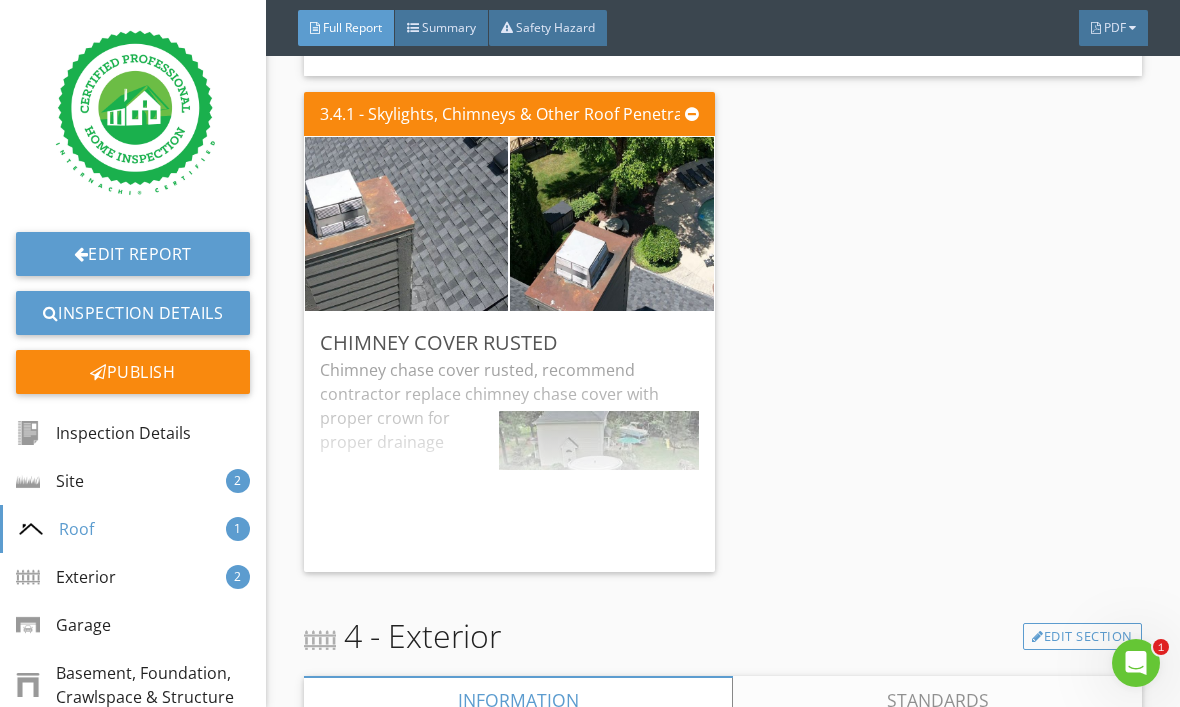 scroll, scrollTop: 8573, scrollLeft: 0, axis: vertical 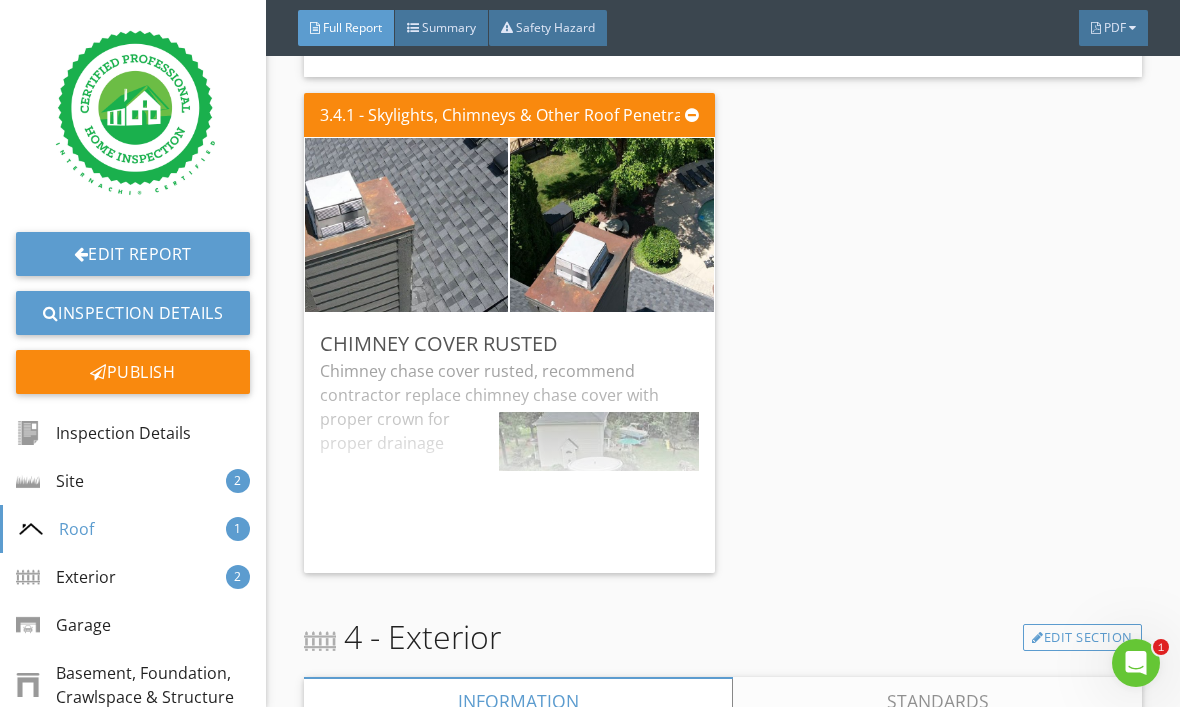 click on "Chimney chase cover rusted, recommend contractor replace chimney chase cover with proper cro wn for proper drainage" at bounding box center (509, 458) 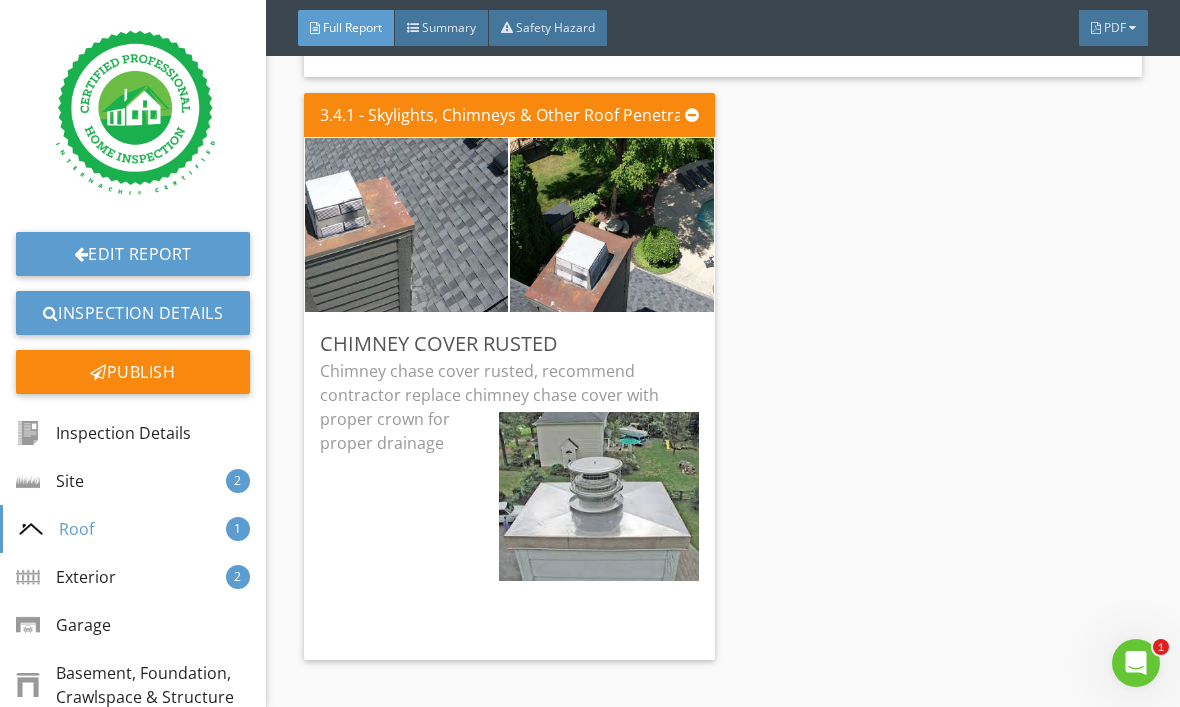 click at bounding box center (599, 496) 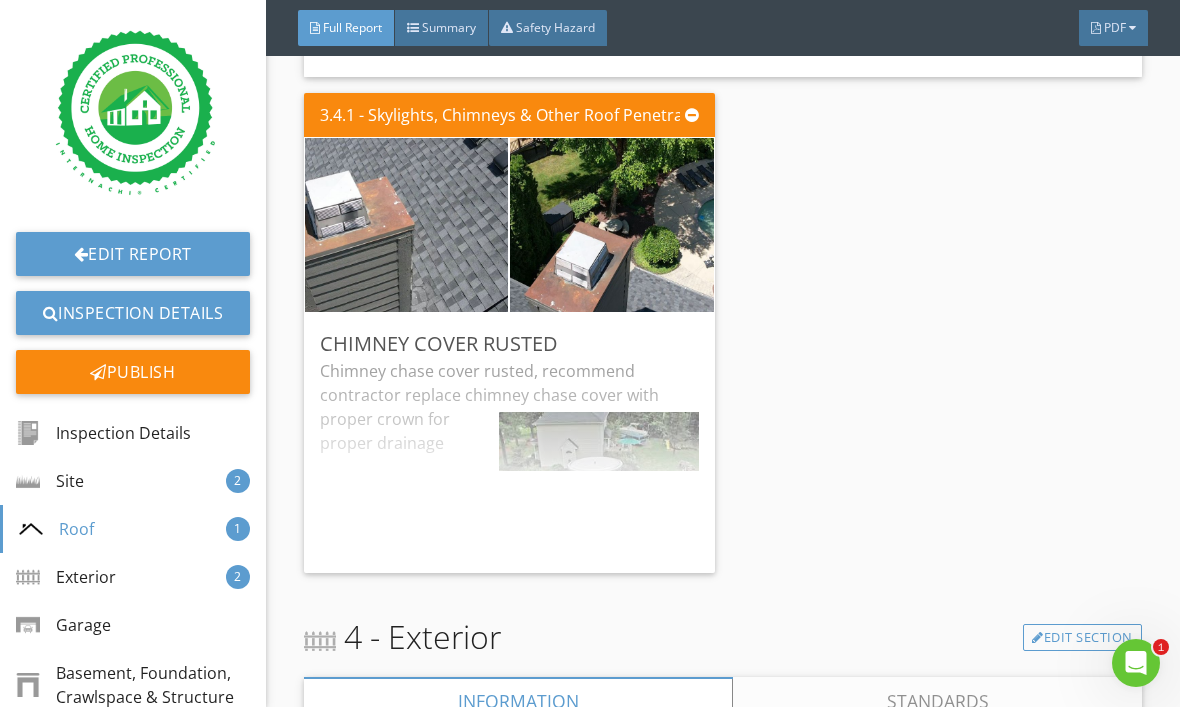click on "Chimney chase cover rusted, recommend contractor replace chimney chase cover with proper cro wn for proper drainage" at bounding box center [509, 458] 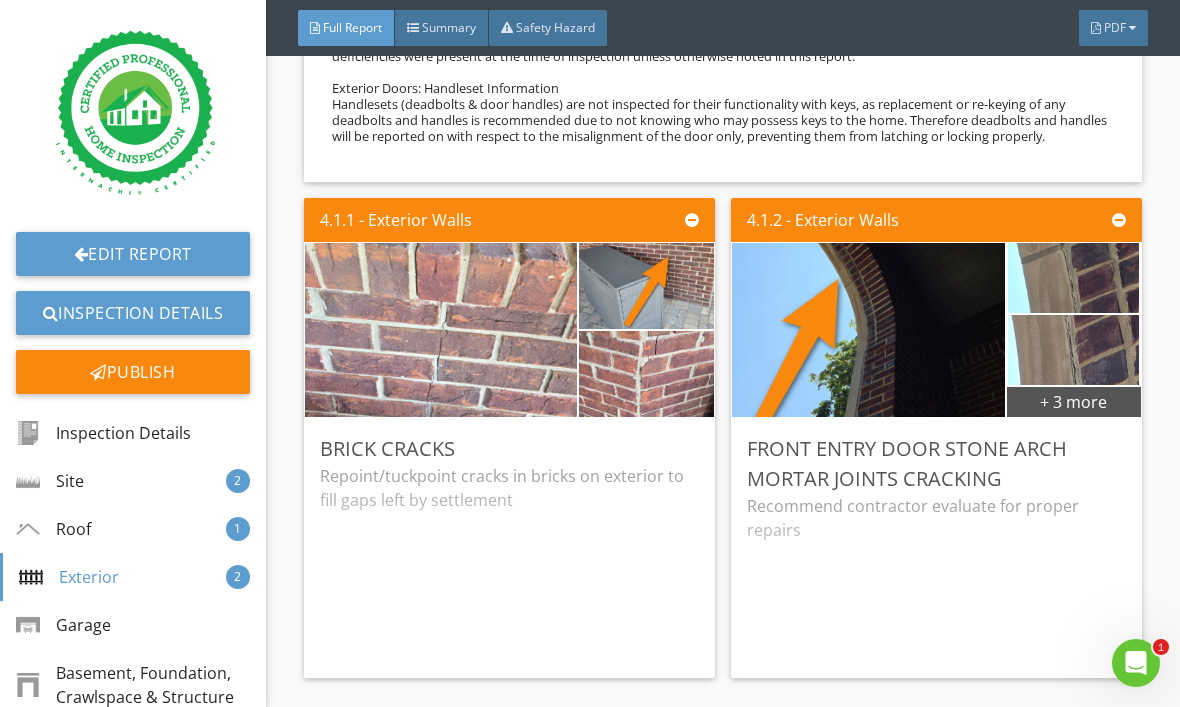 scroll, scrollTop: 10204, scrollLeft: 0, axis: vertical 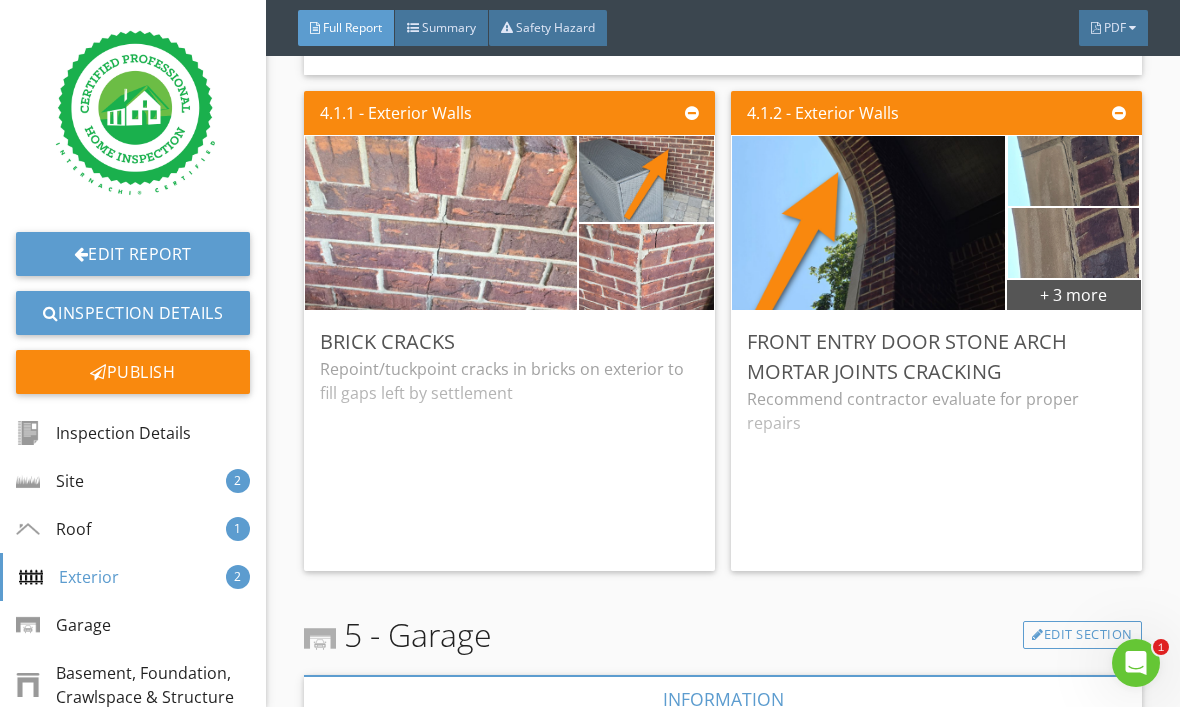 click at bounding box center [646, 179] 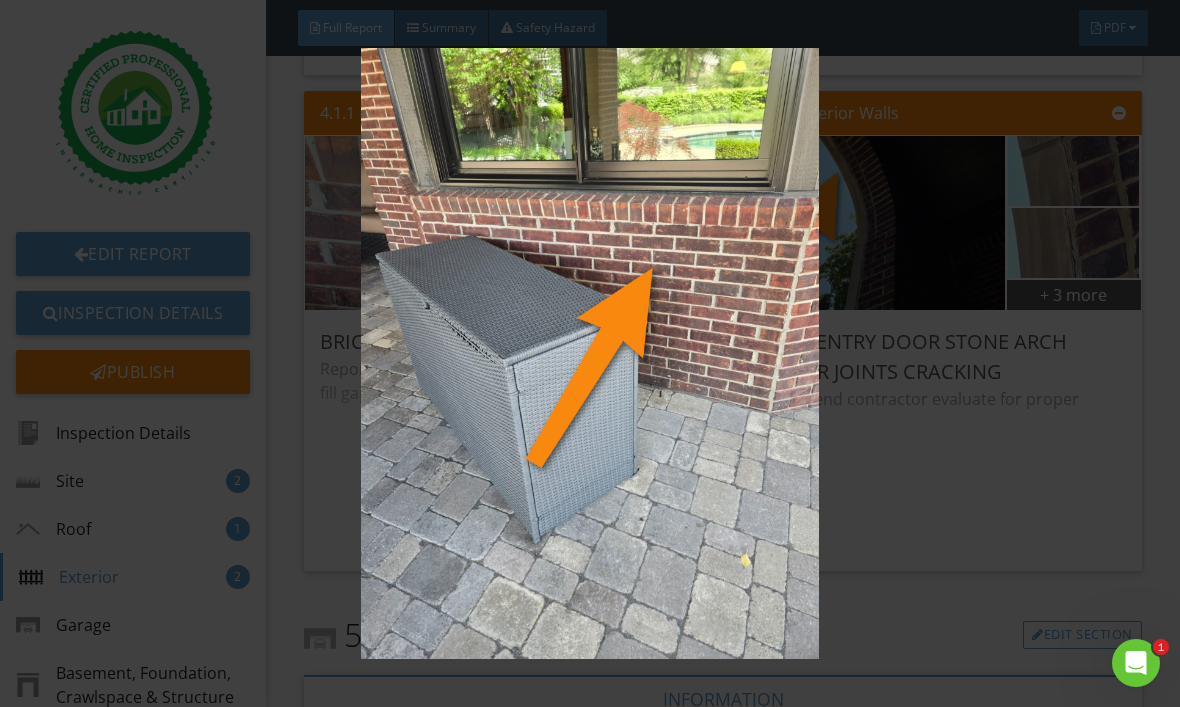 click at bounding box center (590, 353) 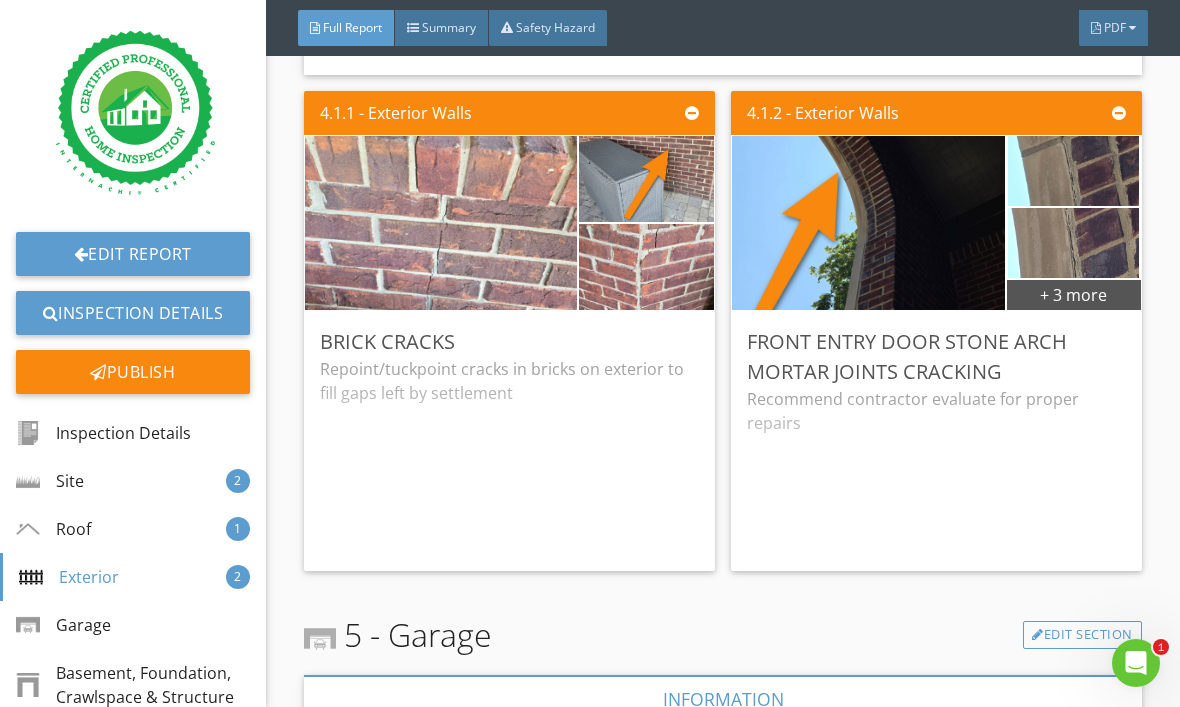 click at bounding box center (441, 223) 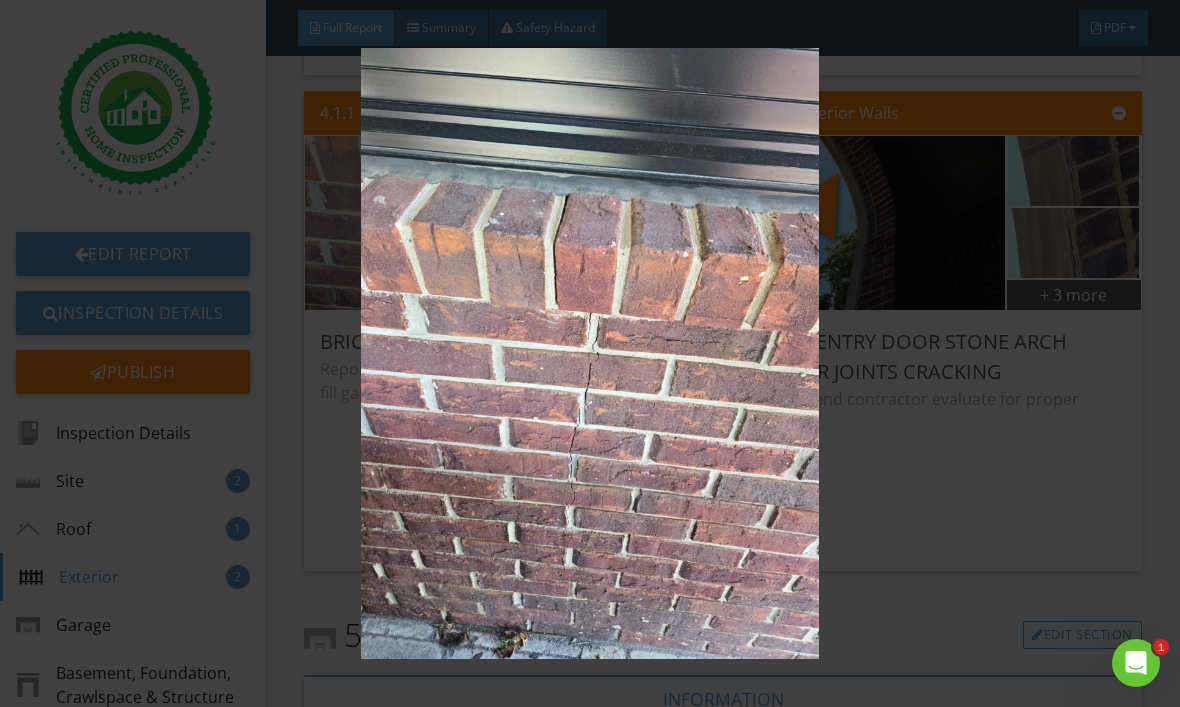 click at bounding box center [590, 353] 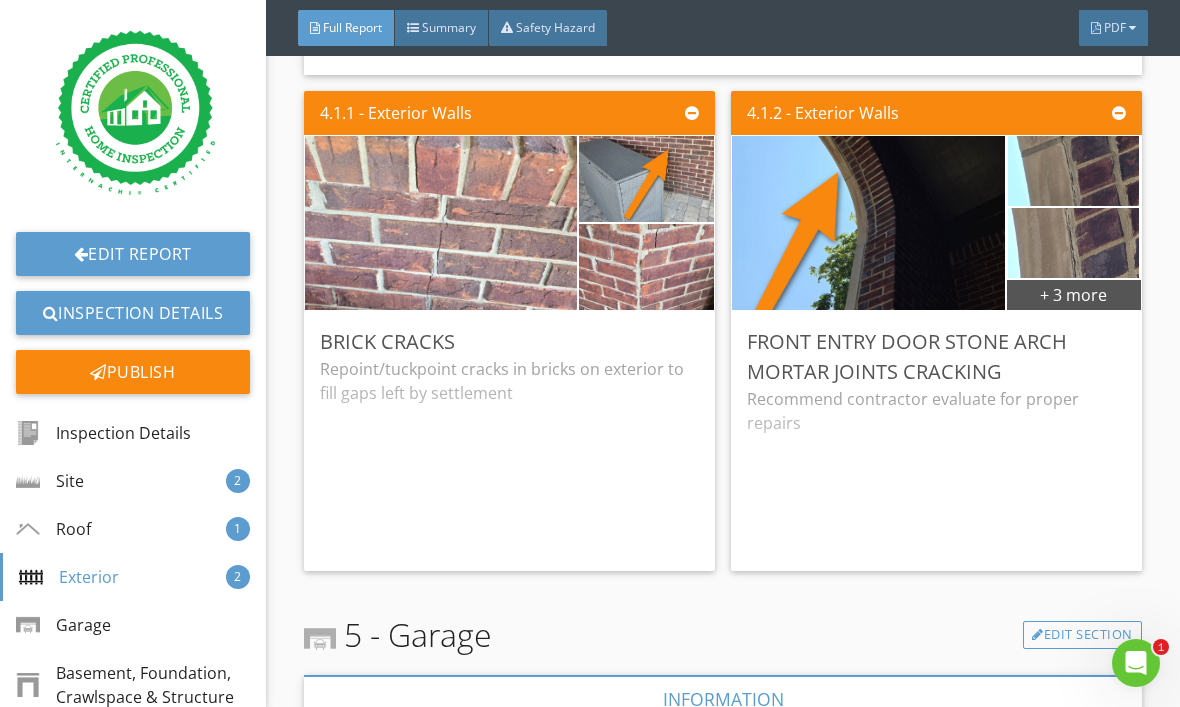 click on "+ 3 more" at bounding box center [1074, 294] 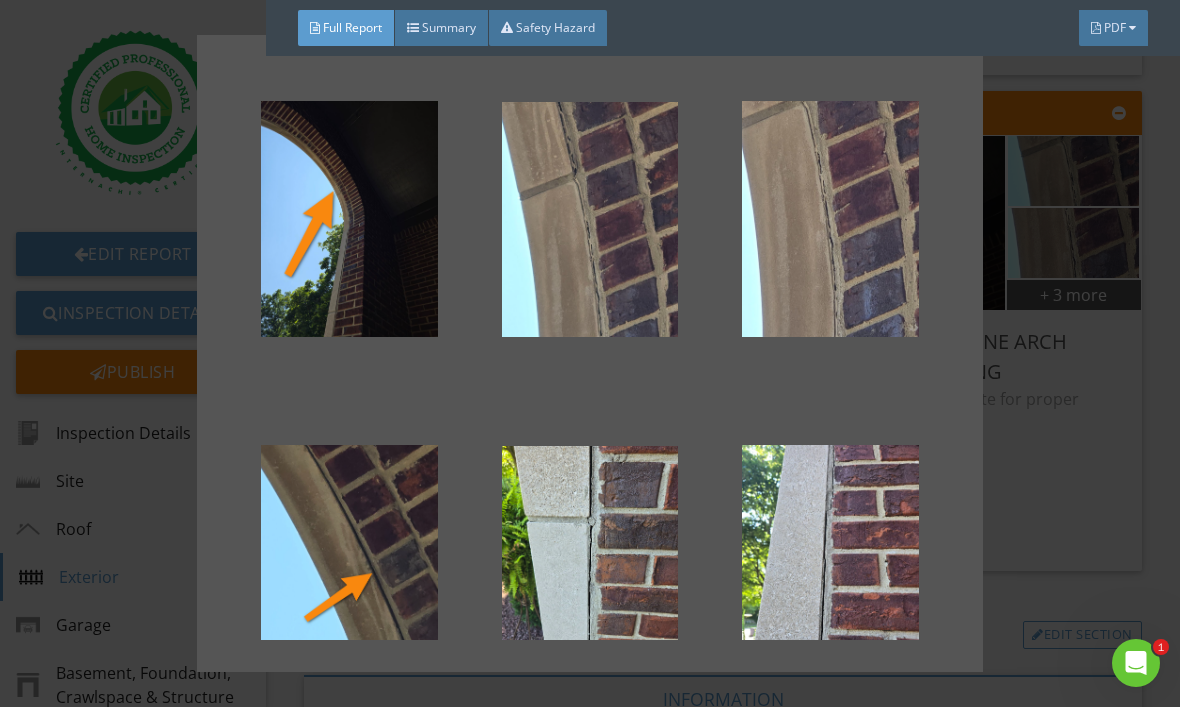 click at bounding box center [830, 219] 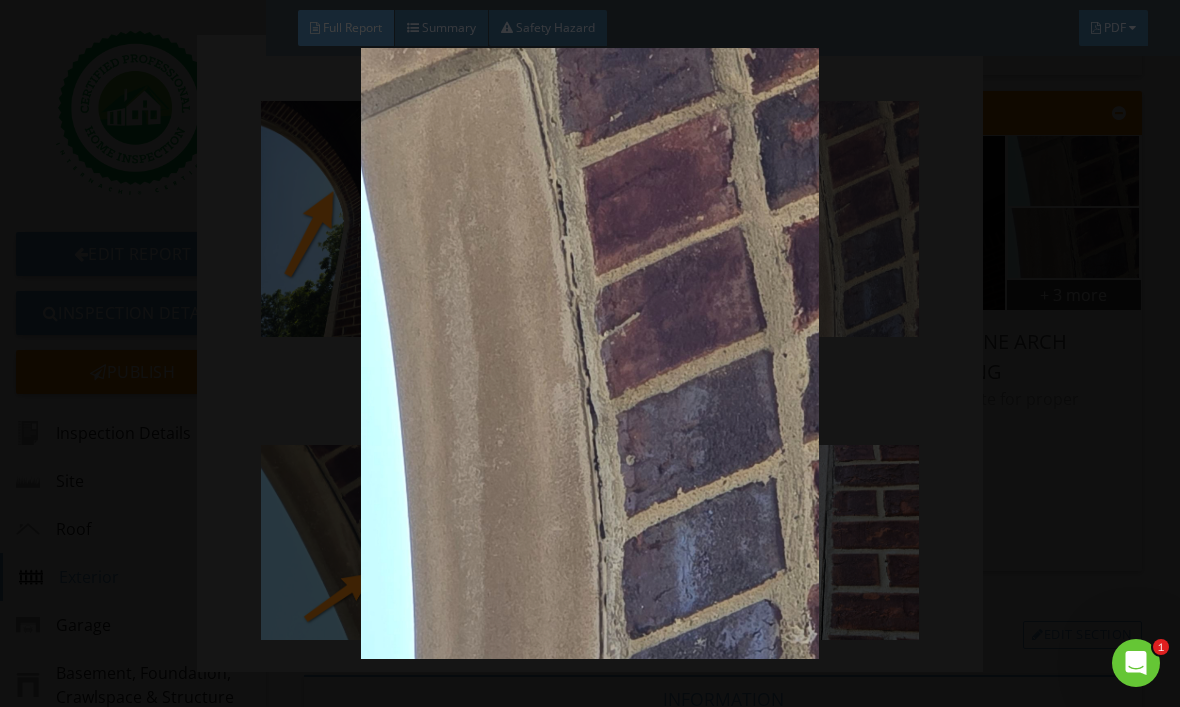 click at bounding box center (590, 353) 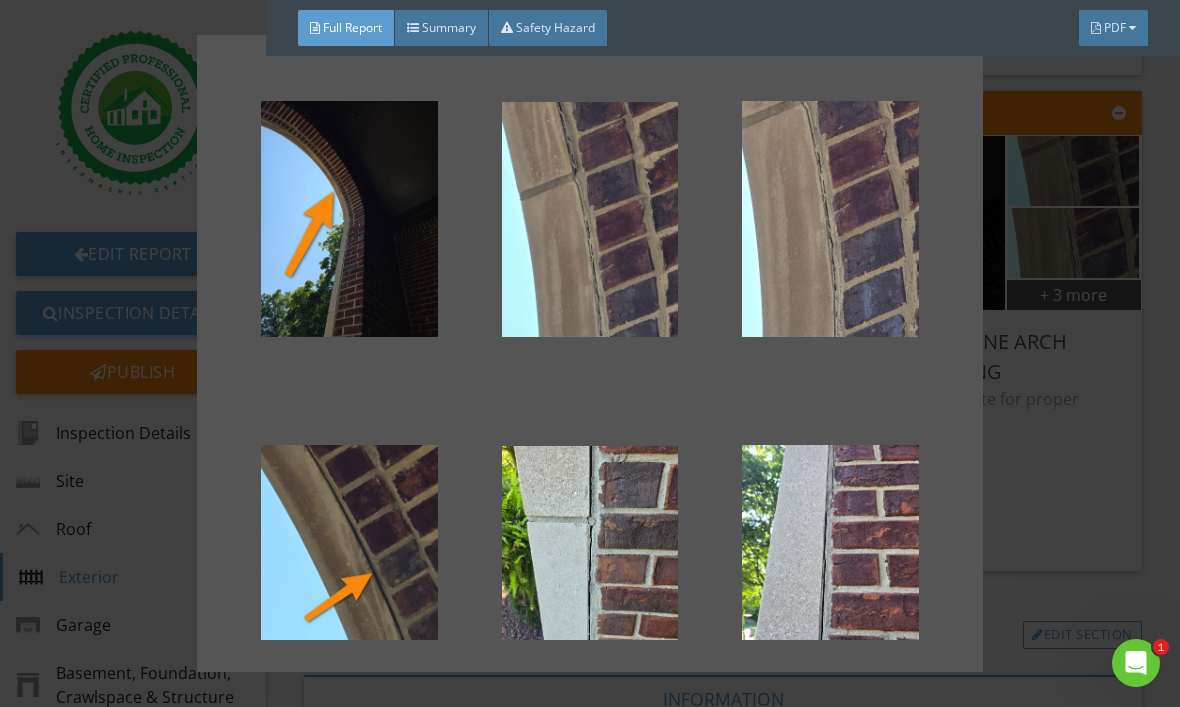 click at bounding box center [830, 563] 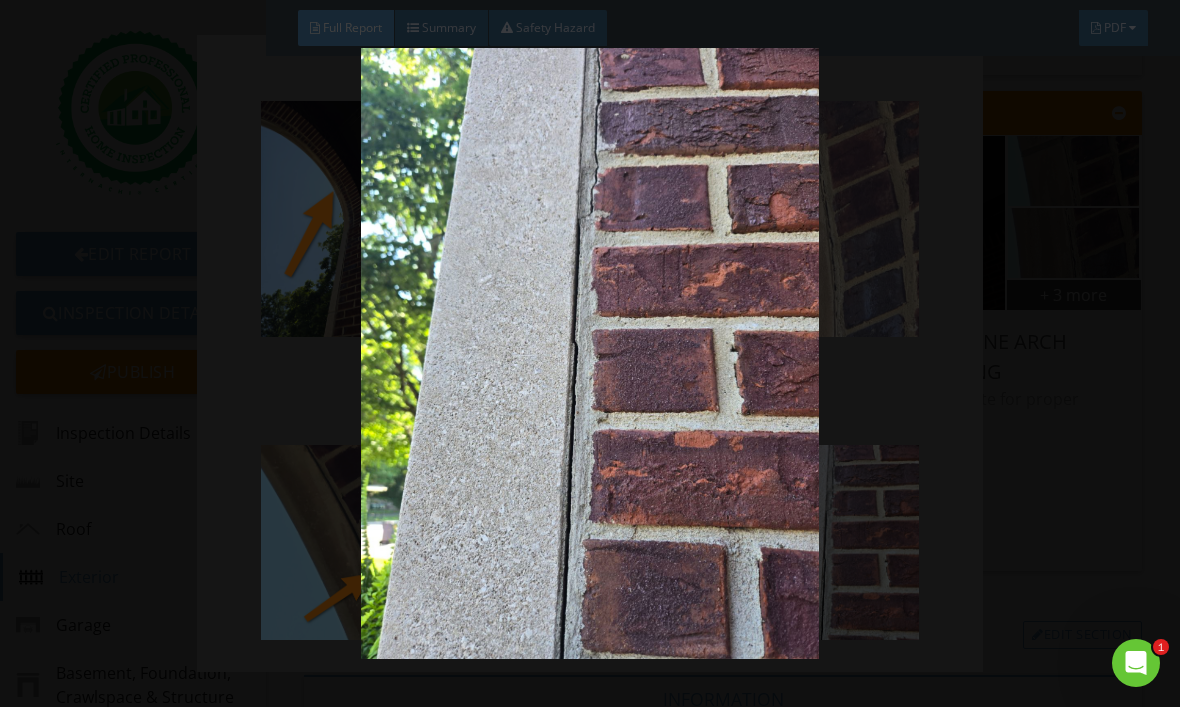 click at bounding box center [590, 353] 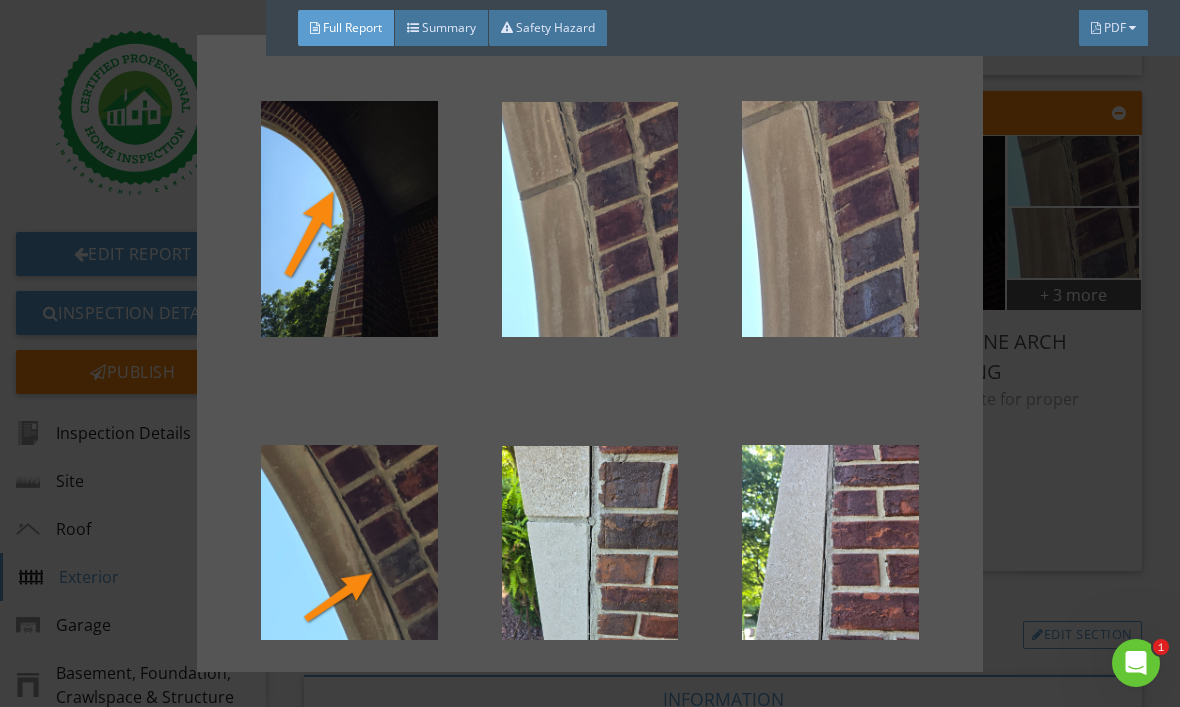 click at bounding box center [590, 353] 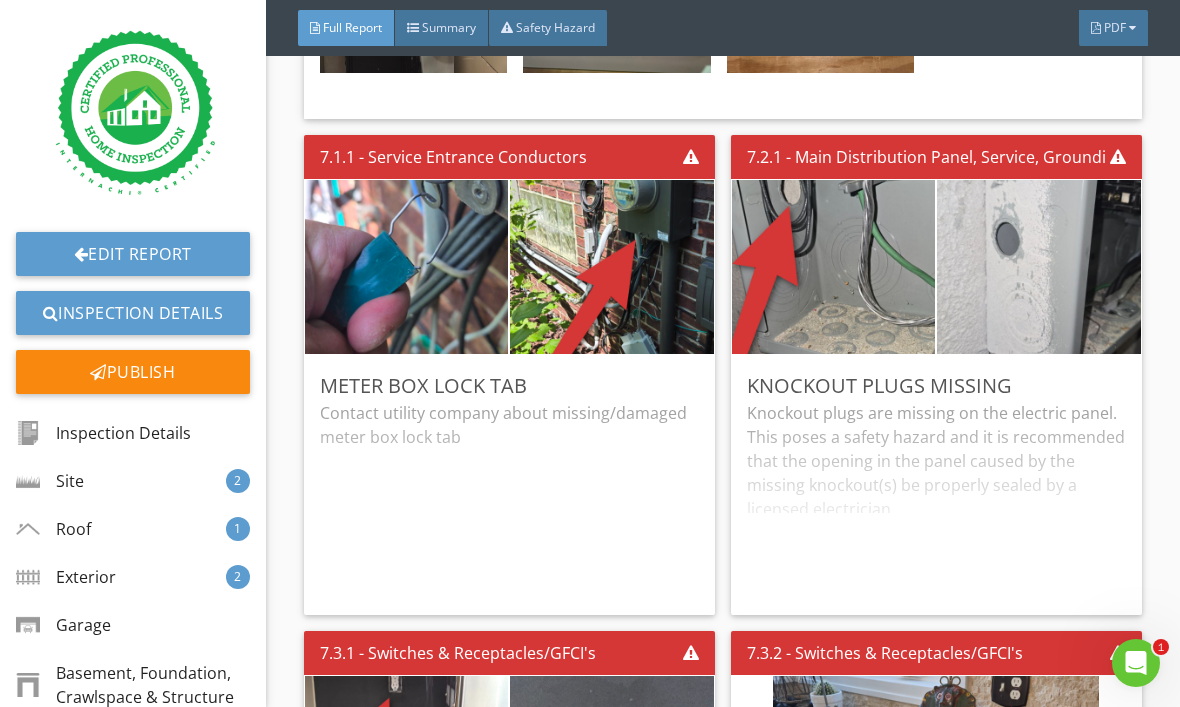 scroll, scrollTop: 16395, scrollLeft: 0, axis: vertical 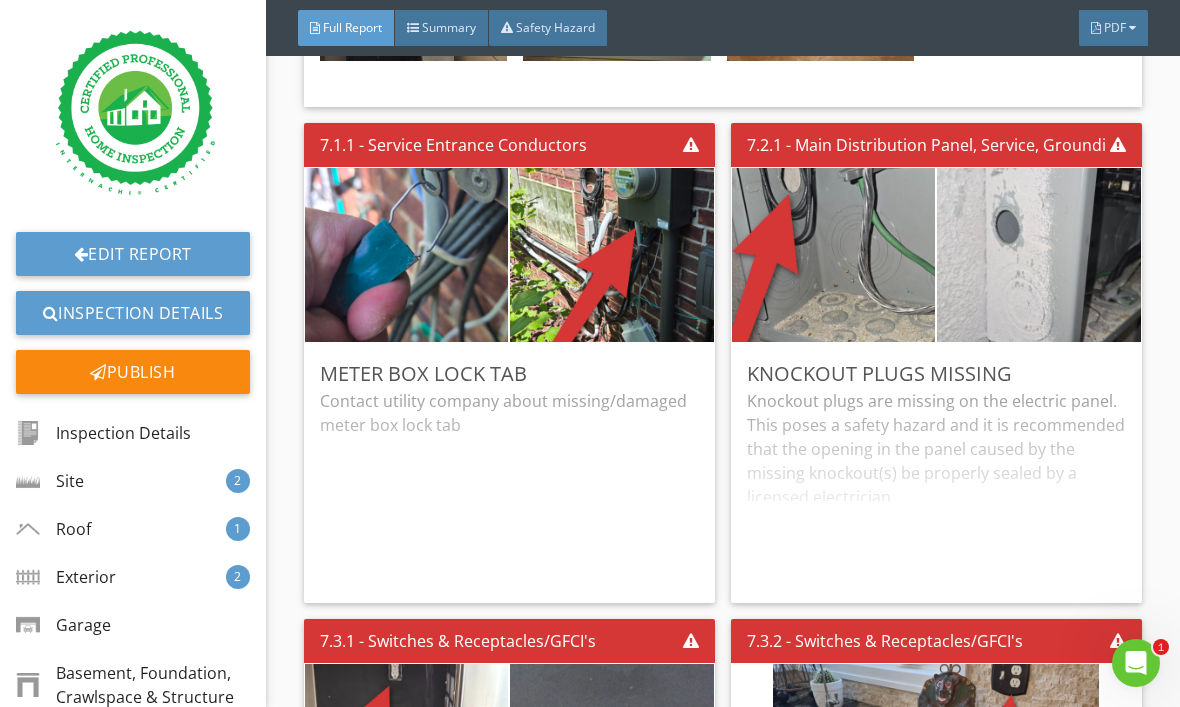 click at bounding box center [833, 255] 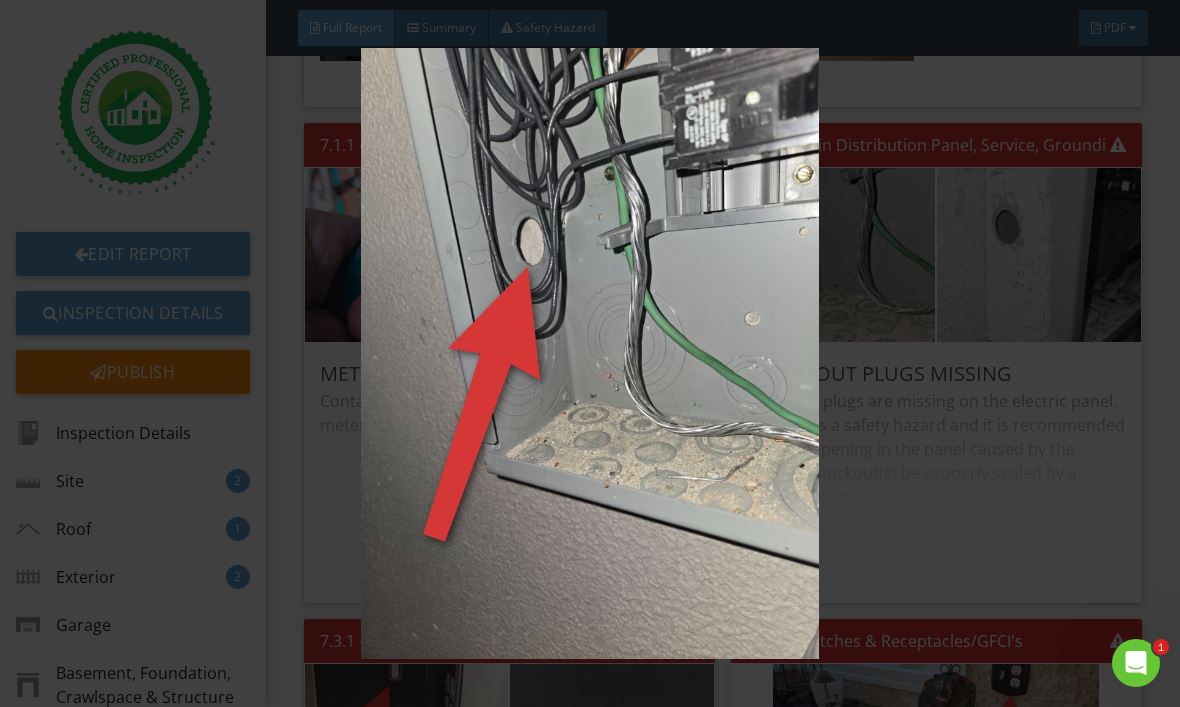 click at bounding box center [590, 353] 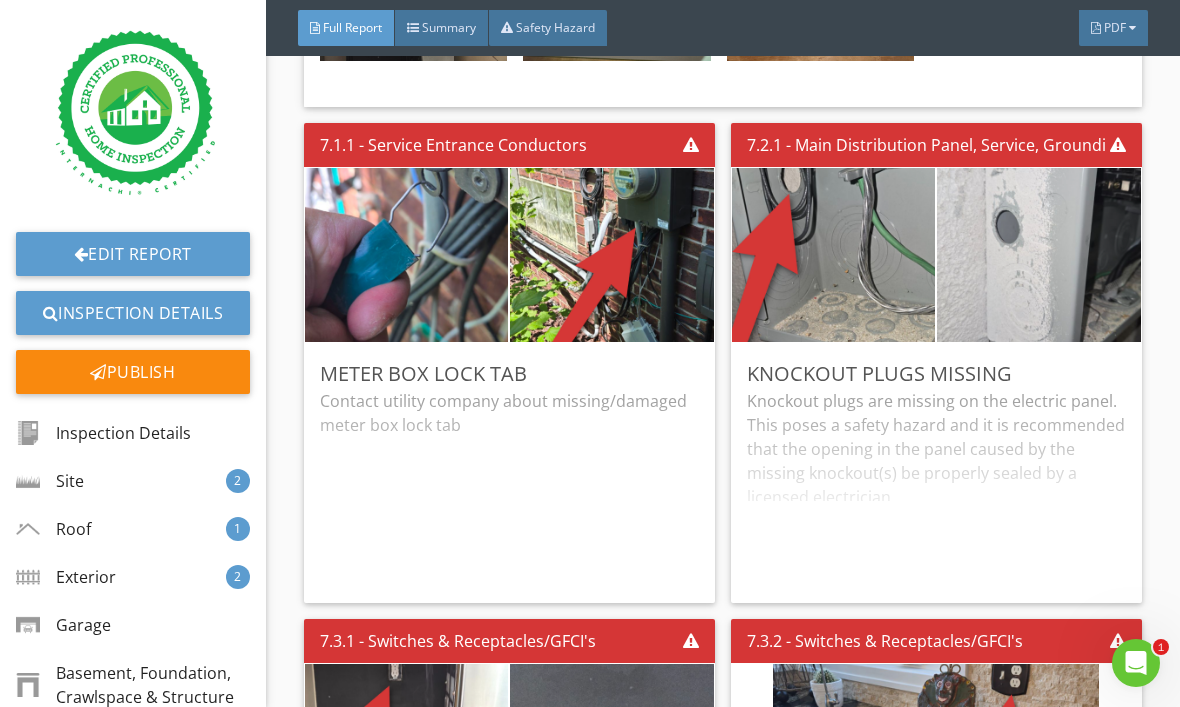 click on "Knockout plugs are missing on the electric panel. This poses a safety hazard and it is recommended that the opening in the panel caused by the missing knockout(s) be properly sealed by a licensed electrician." at bounding box center [936, 488] 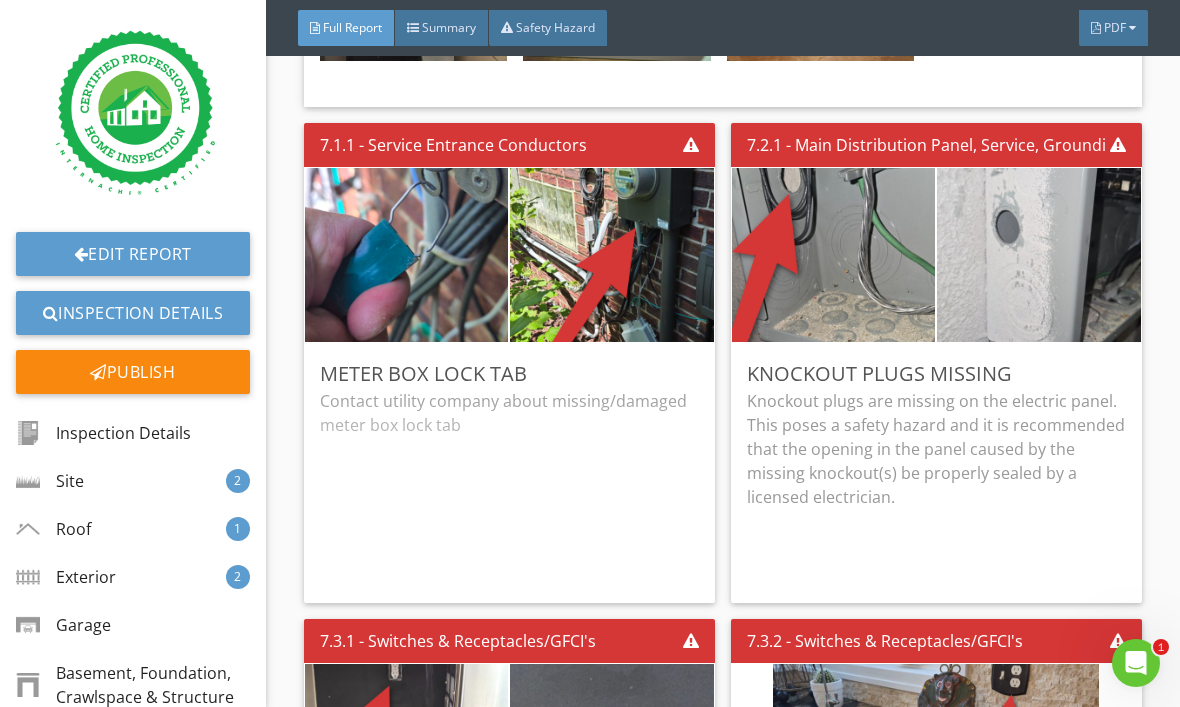 click at bounding box center [1039, 255] 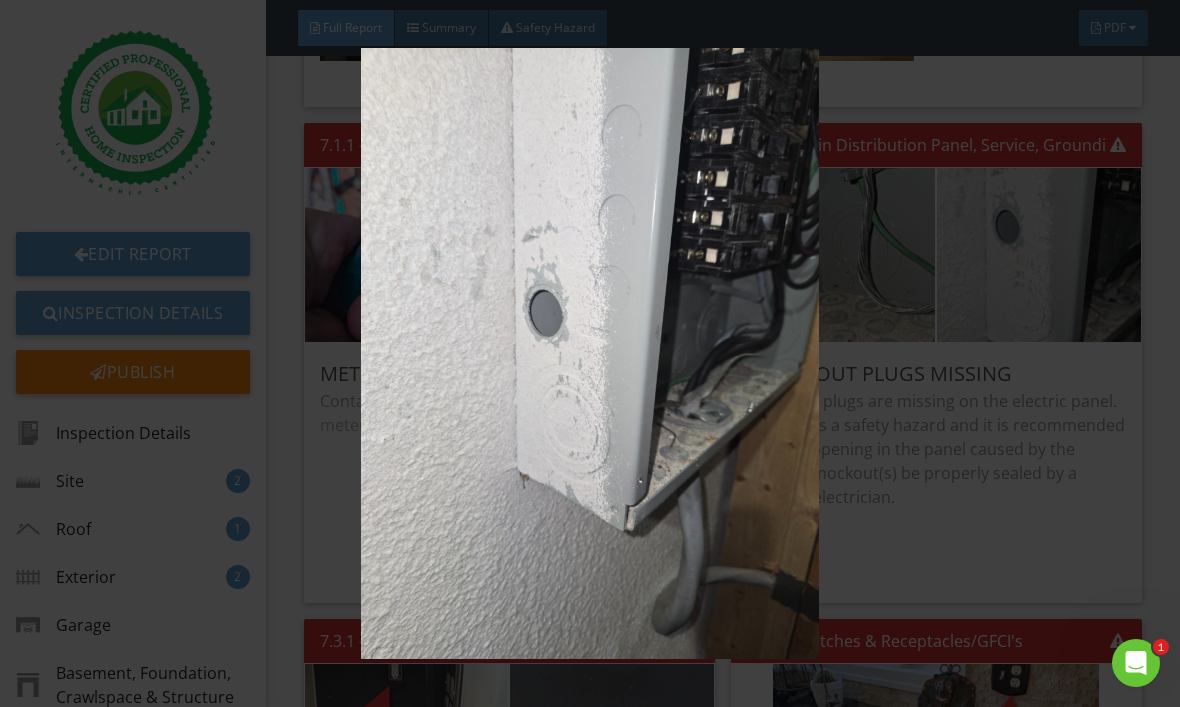click at bounding box center [590, 353] 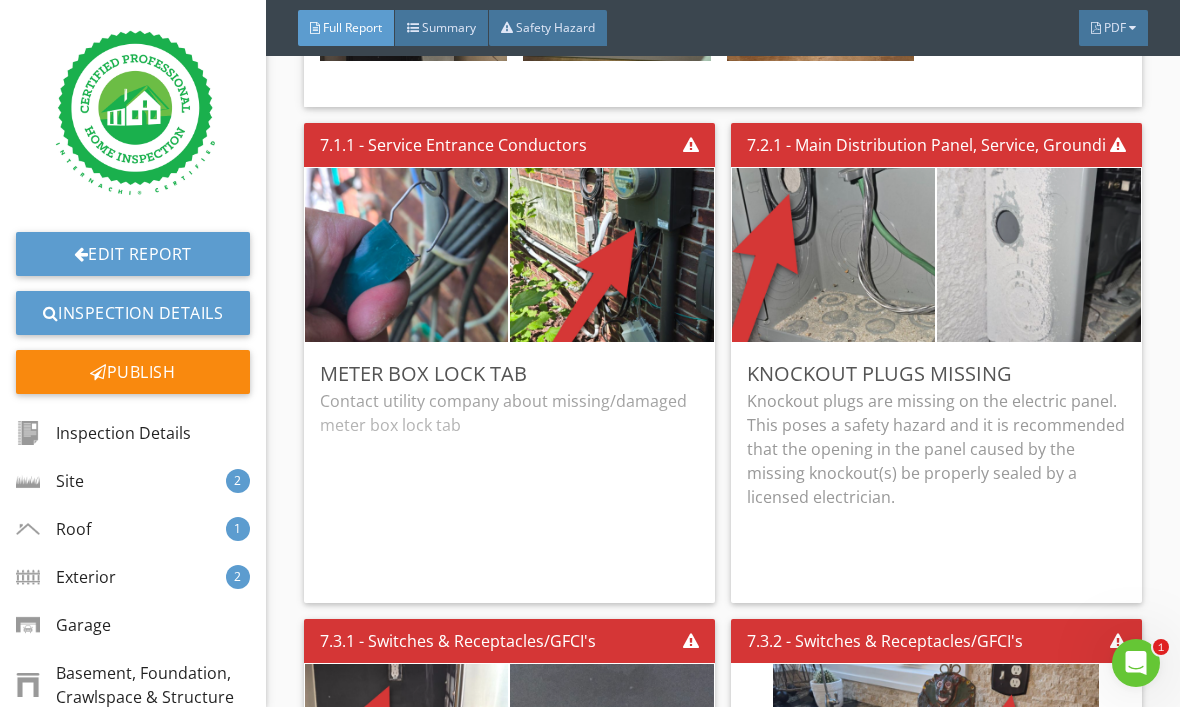 click at bounding box center (1039, 255) 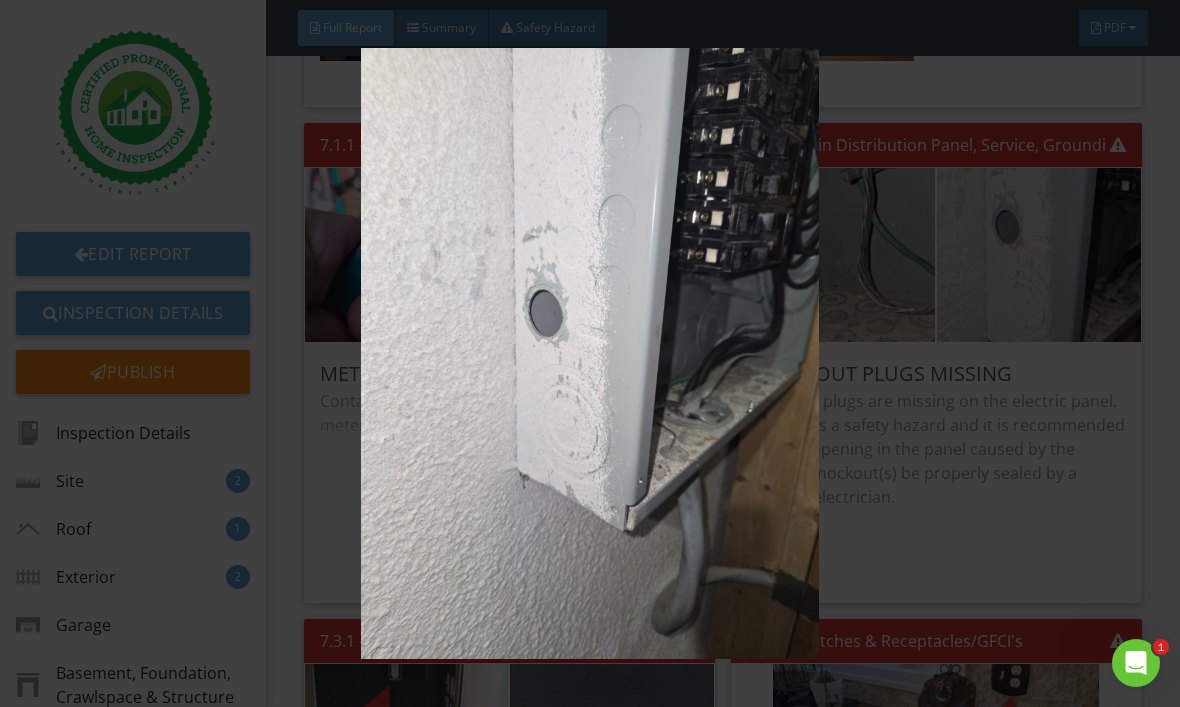 click at bounding box center (590, 353) 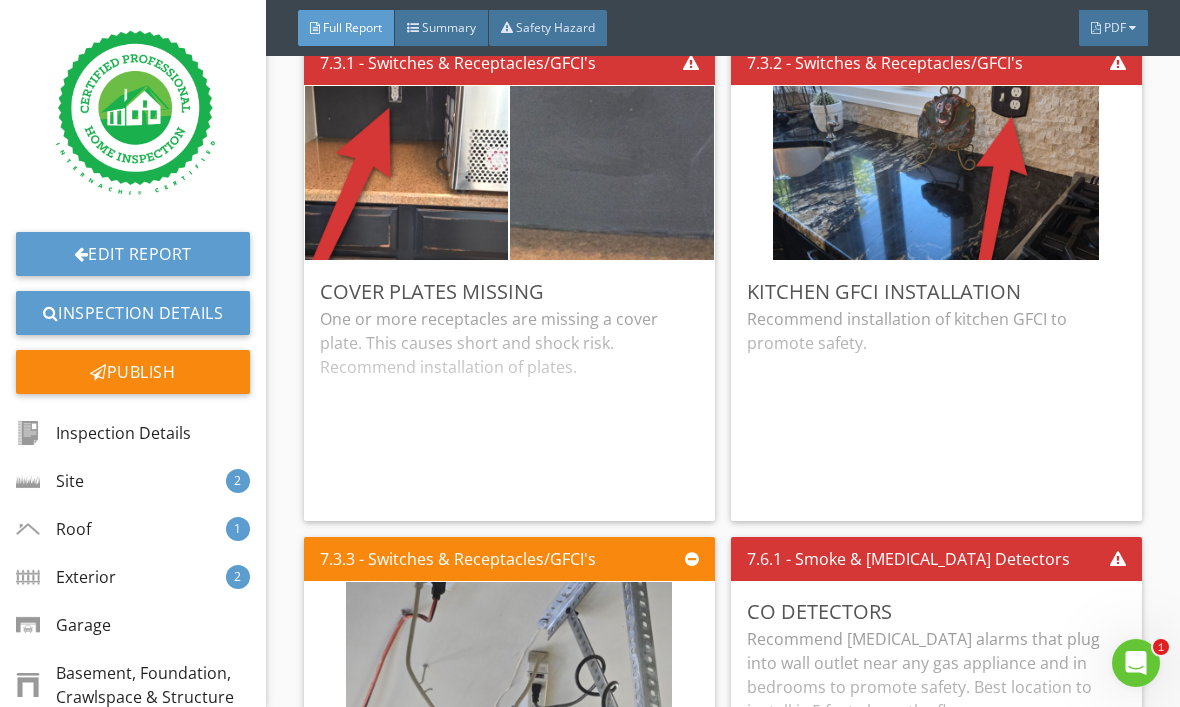 scroll, scrollTop: 16970, scrollLeft: 0, axis: vertical 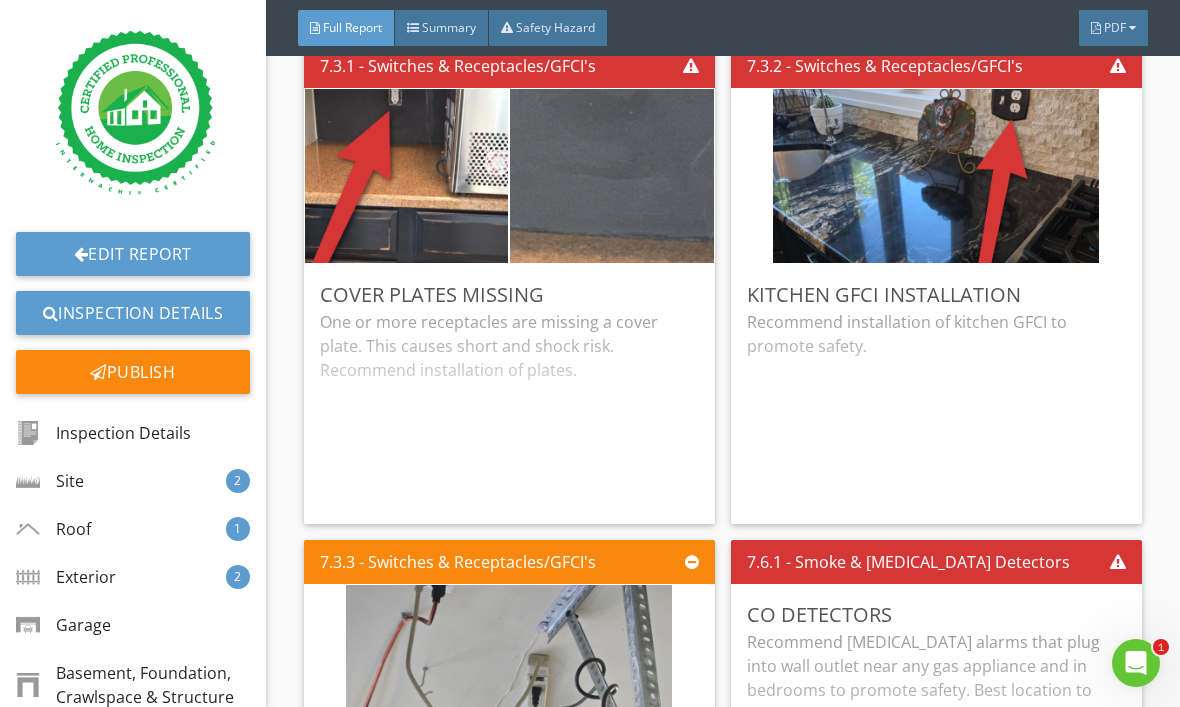 click at bounding box center [612, 176] 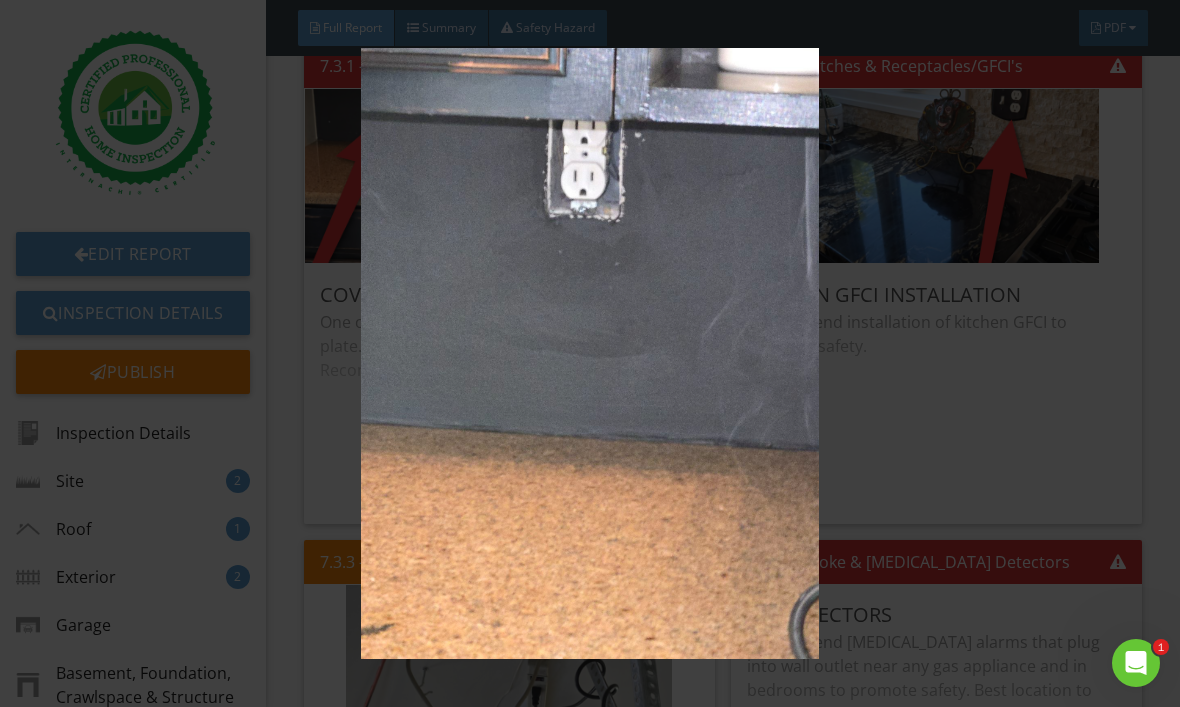 click at bounding box center [590, 353] 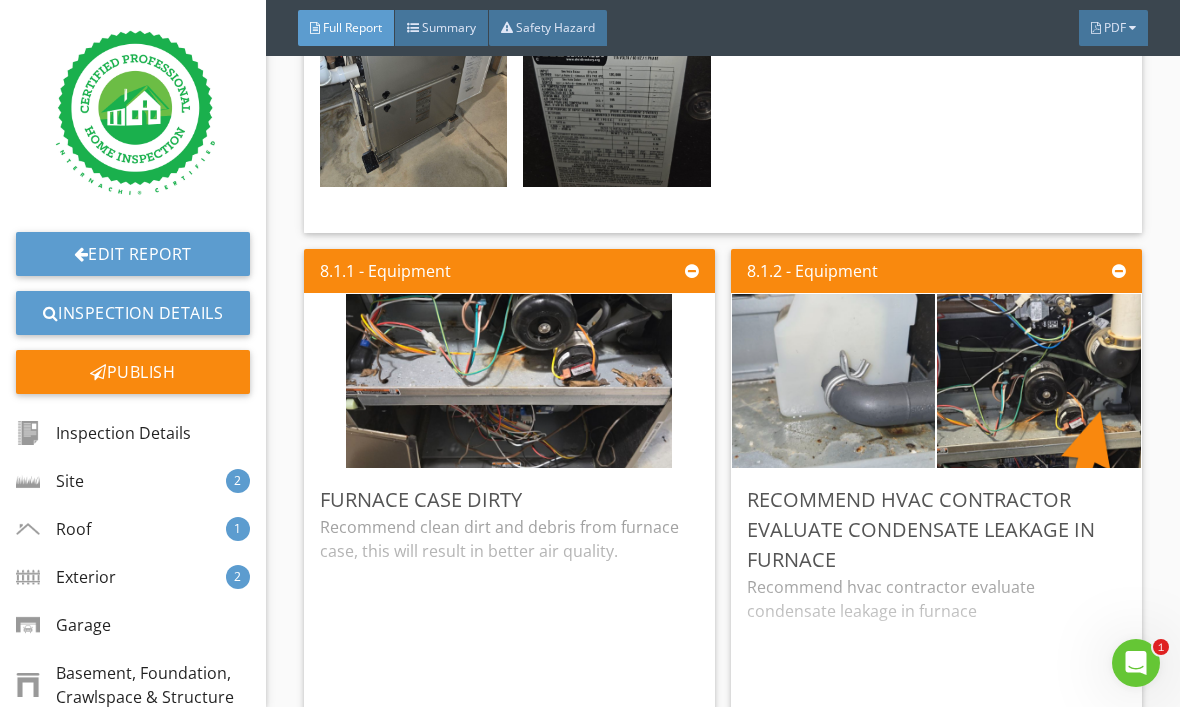 scroll, scrollTop: 20575, scrollLeft: 0, axis: vertical 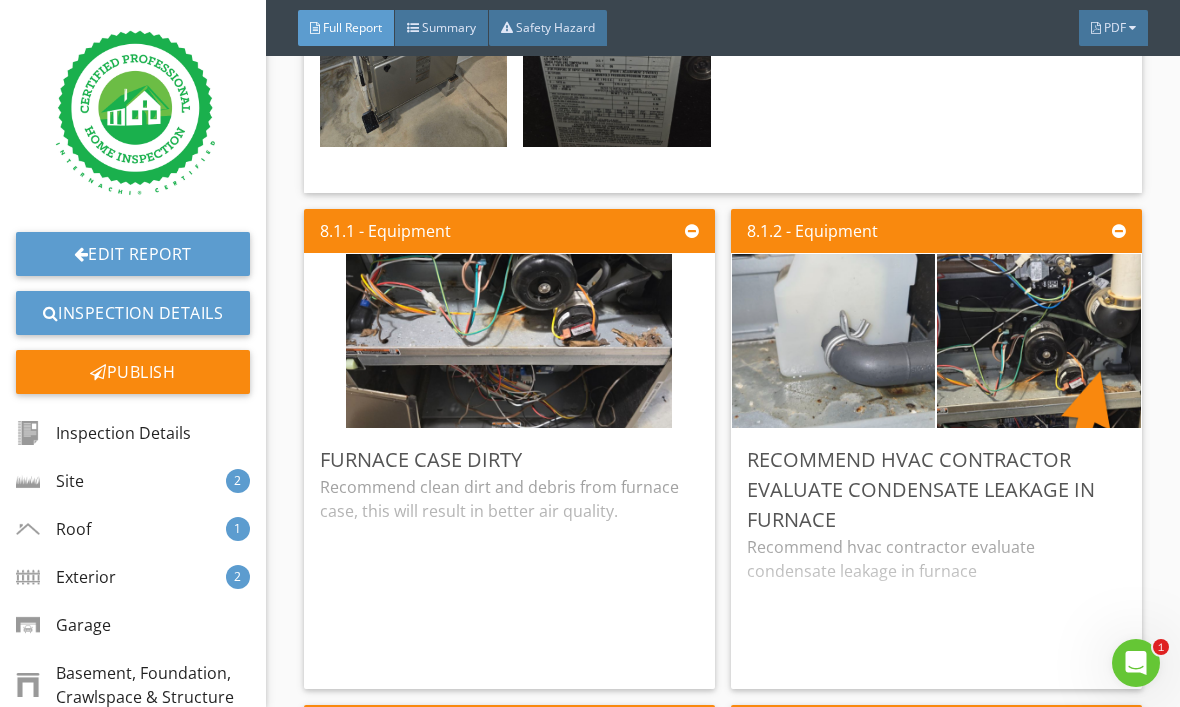 click at bounding box center [509, 341] 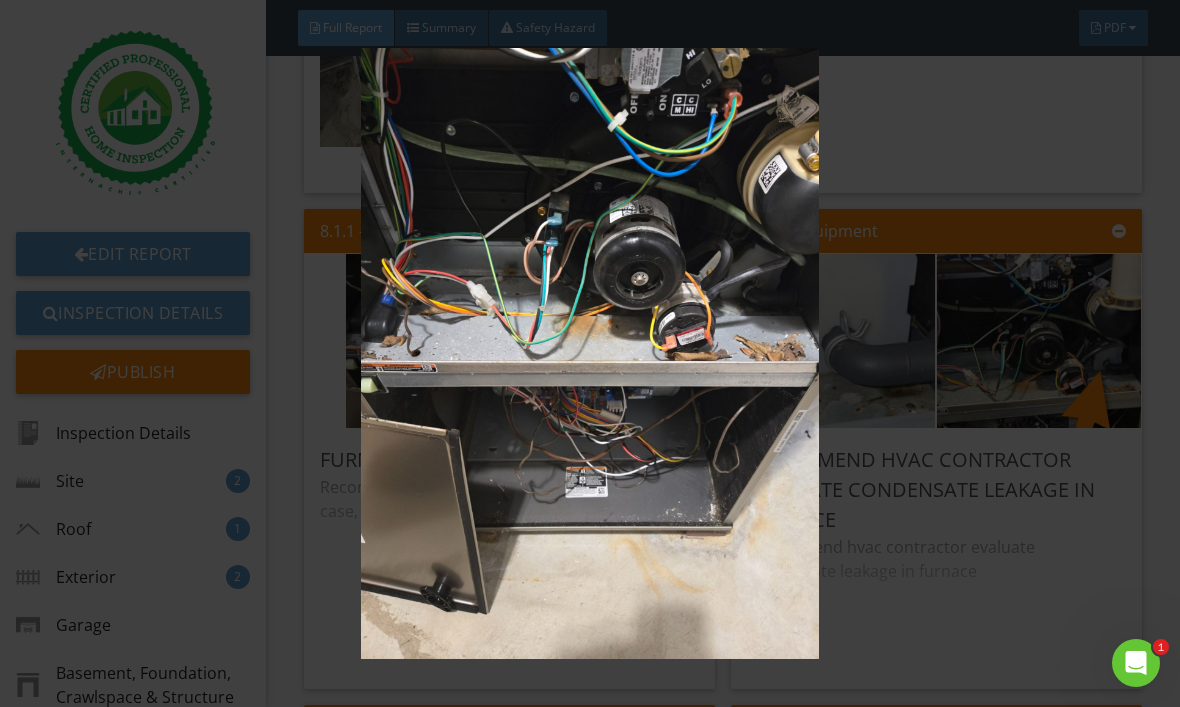 click at bounding box center (590, 353) 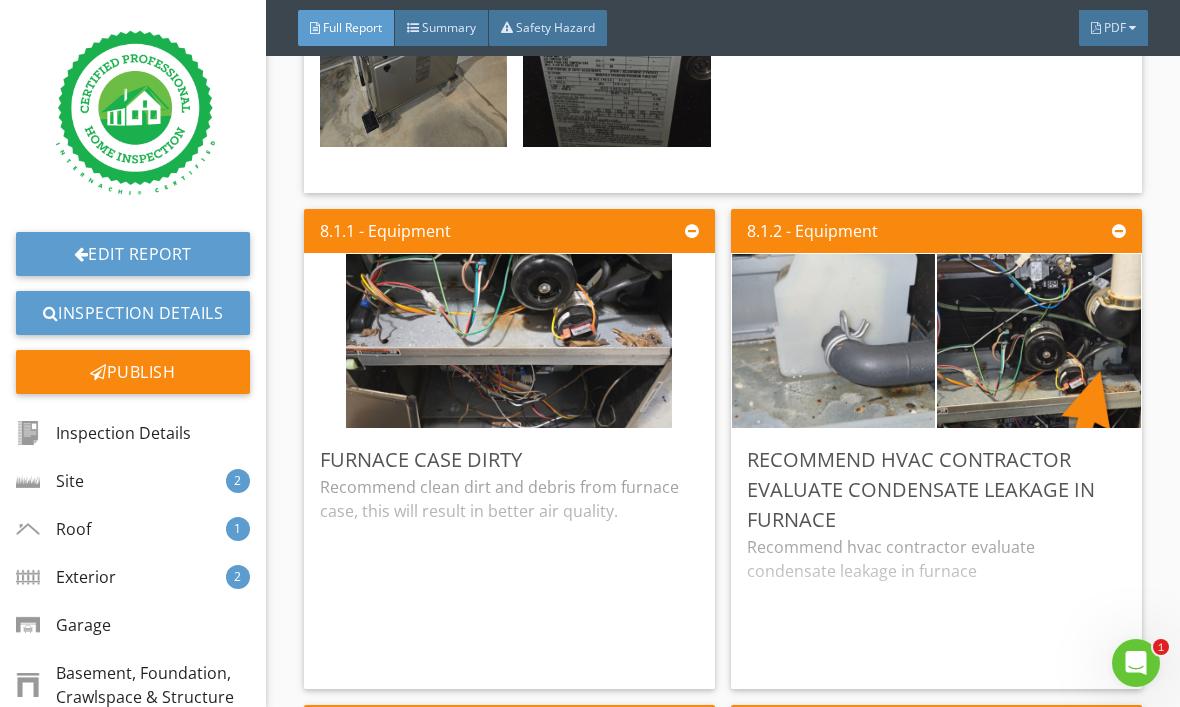 click at bounding box center (833, 341) 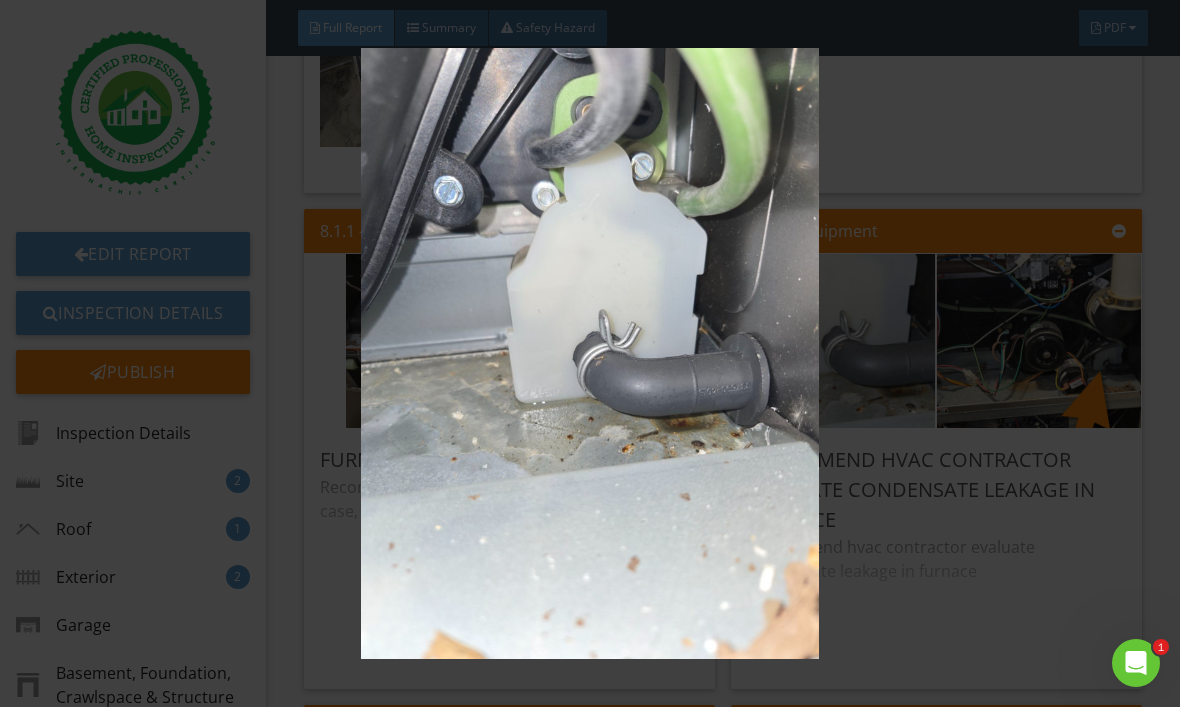 click at bounding box center (590, 353) 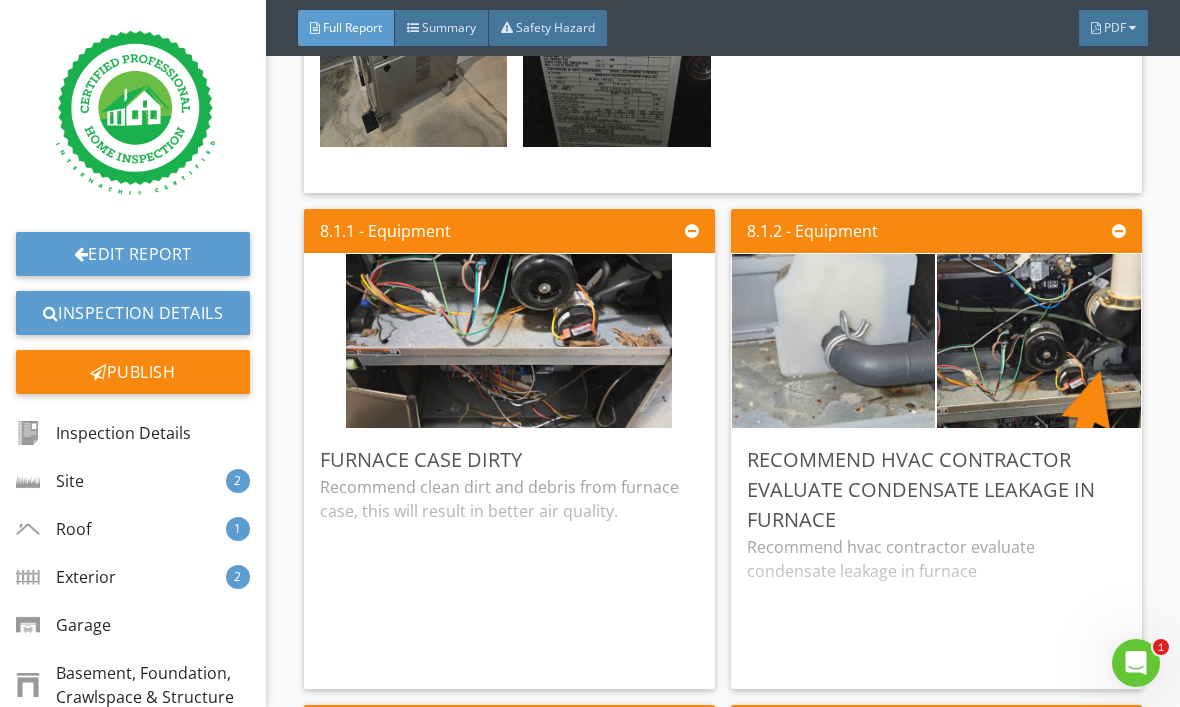 click at bounding box center (1039, 341) 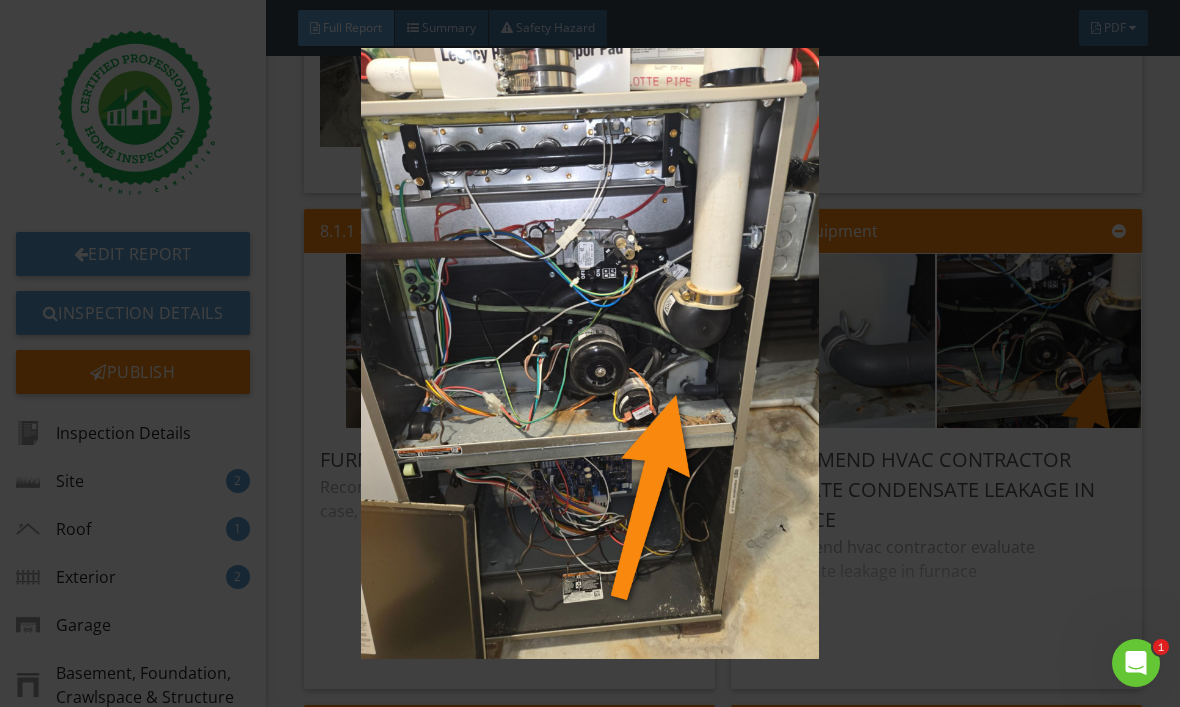 click at bounding box center (590, 353) 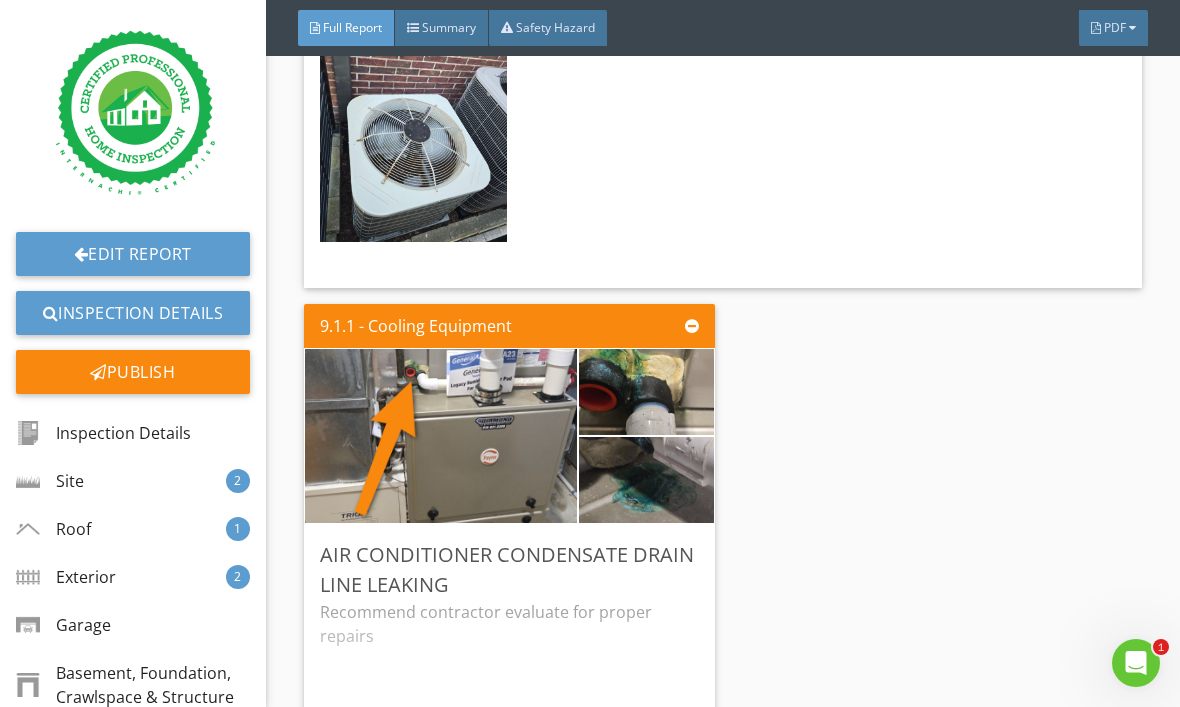 scroll, scrollTop: 22628, scrollLeft: 0, axis: vertical 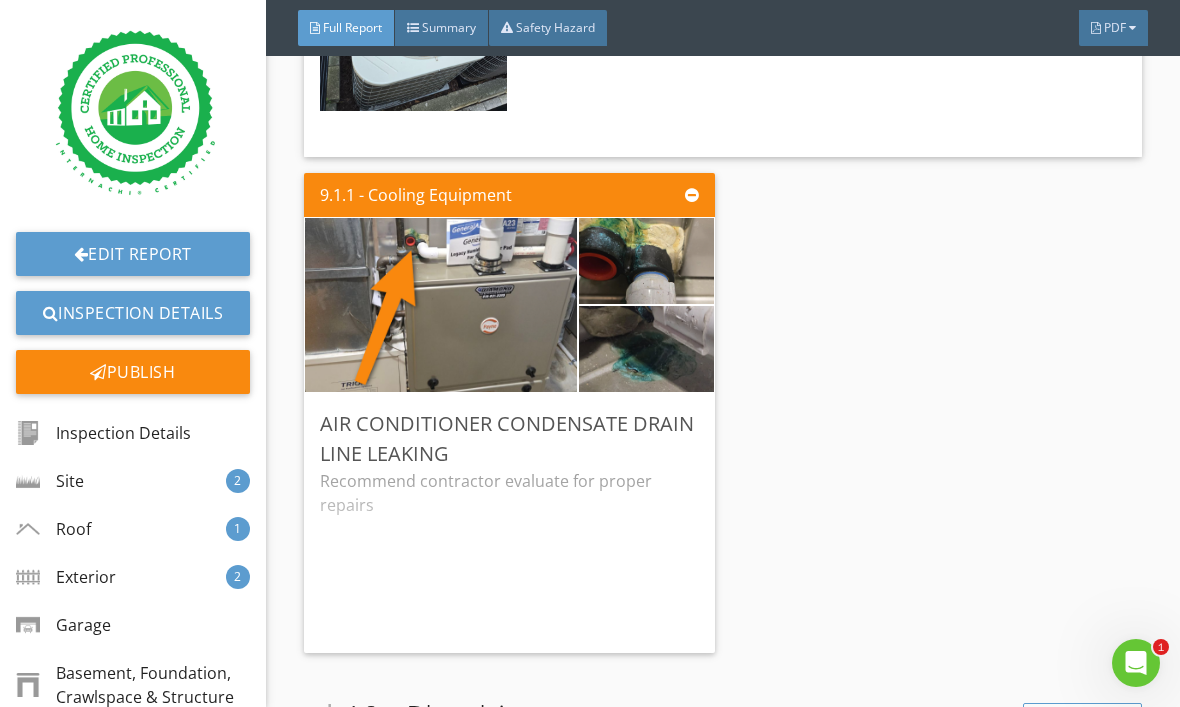 click at bounding box center [441, 304] 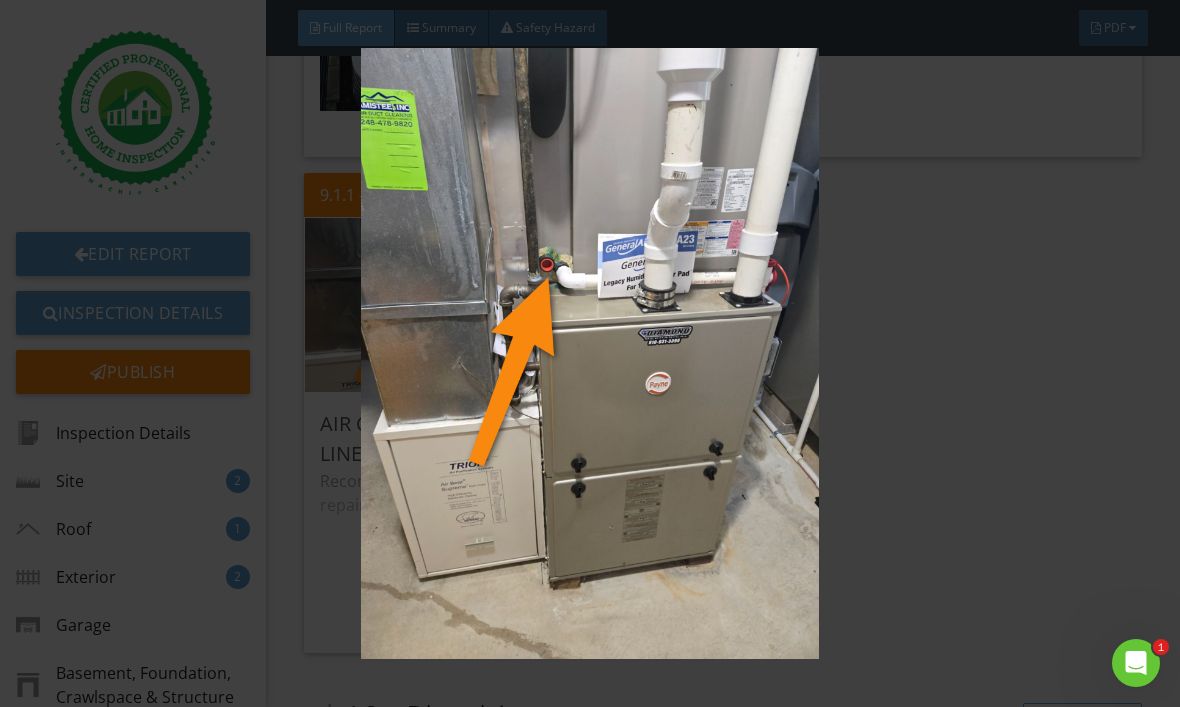 click at bounding box center [590, 353] 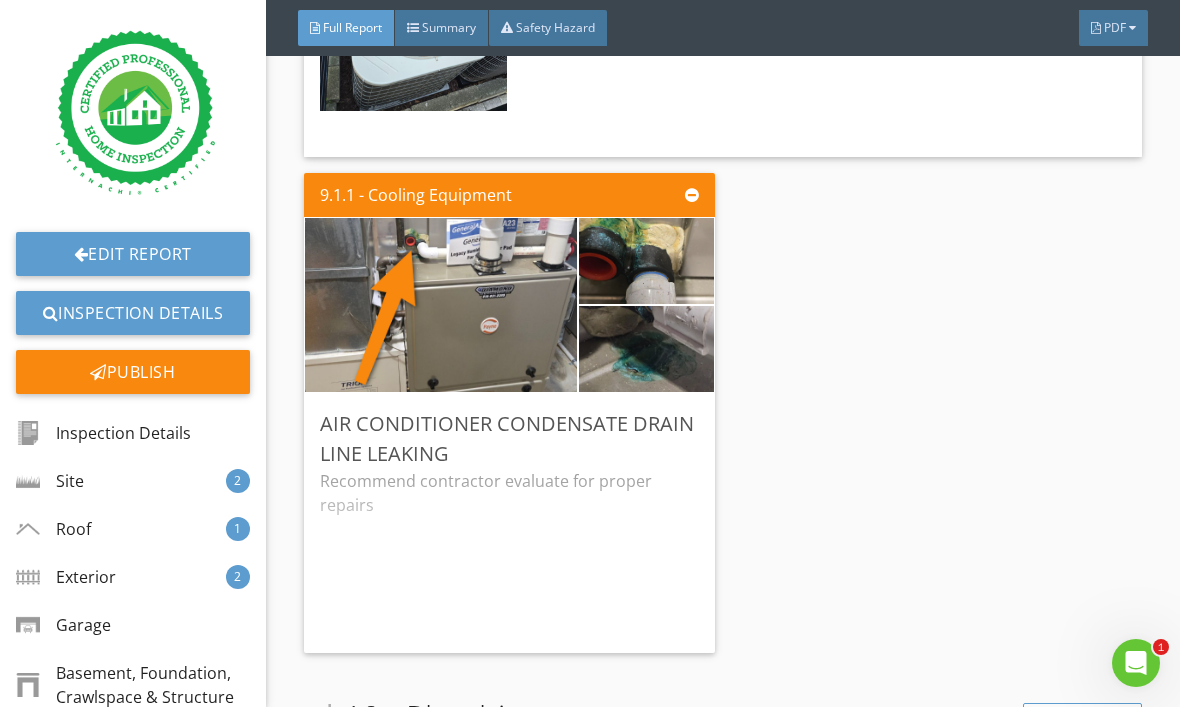 click at bounding box center [646, 260] 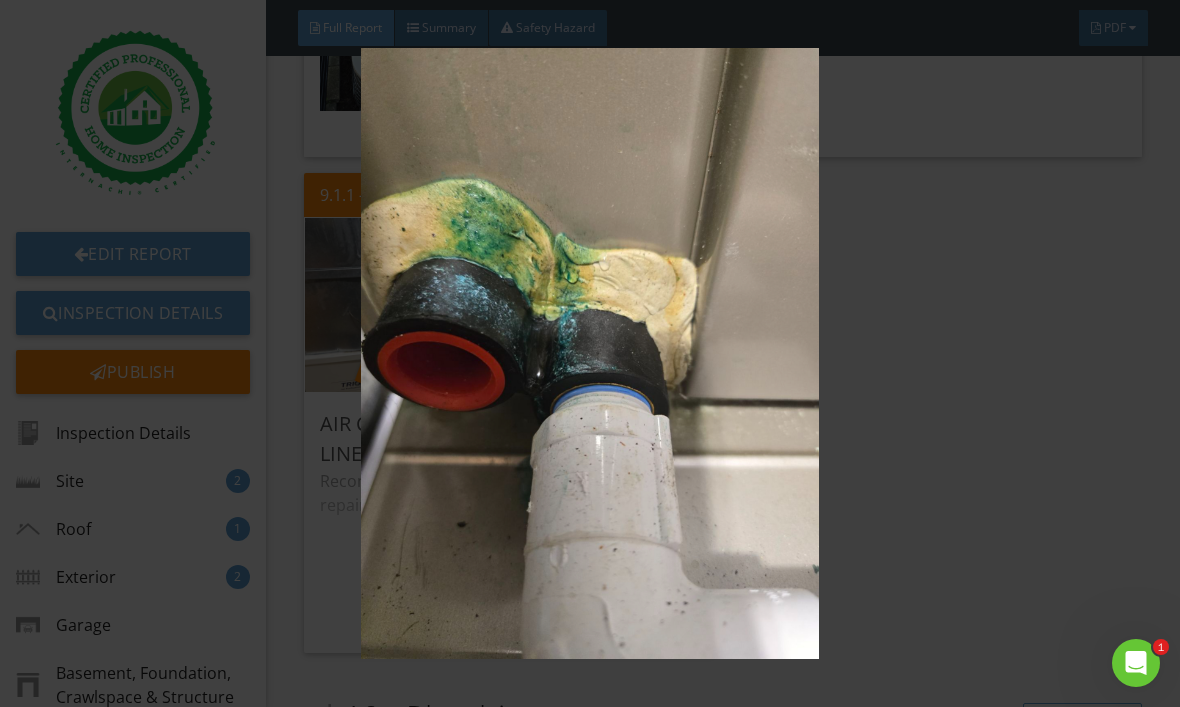 click at bounding box center (590, 353) 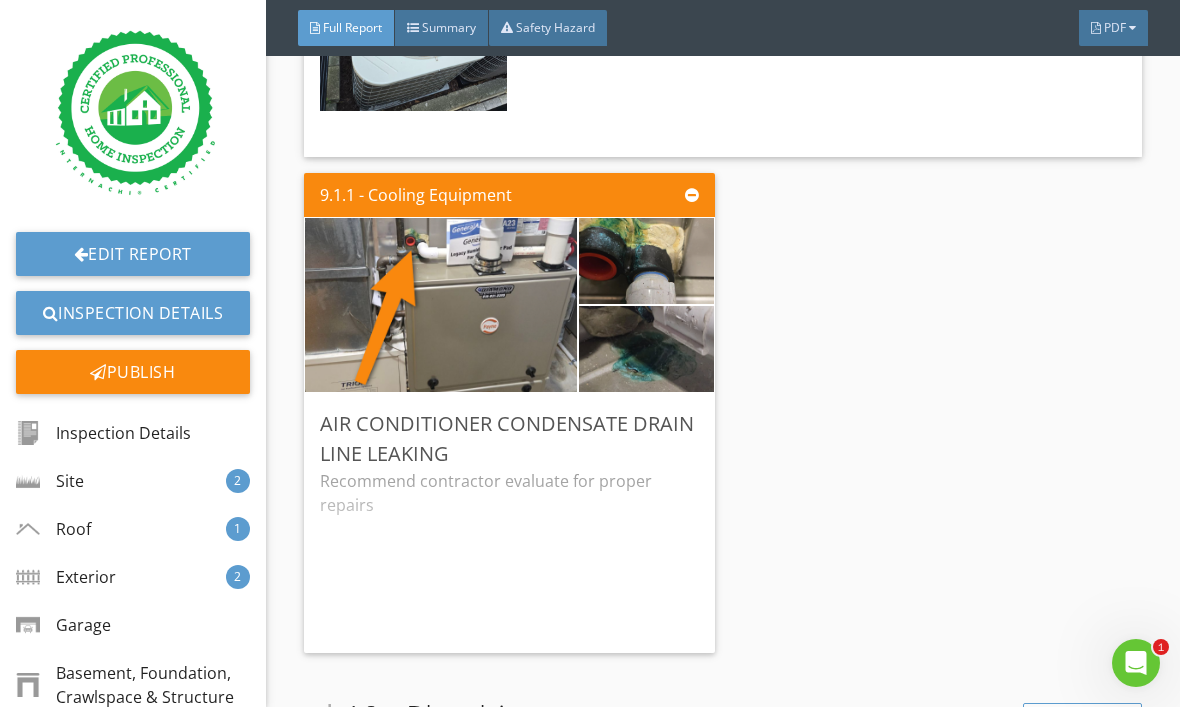 click at bounding box center [646, 348] 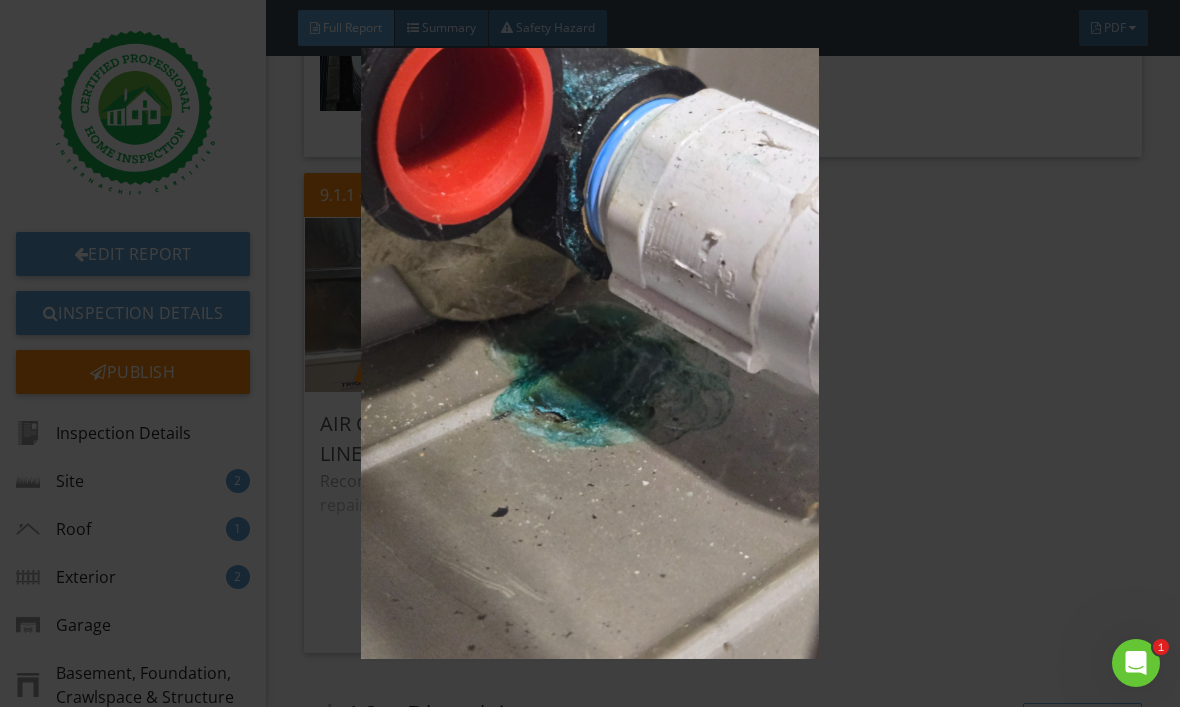 click at bounding box center [590, 353] 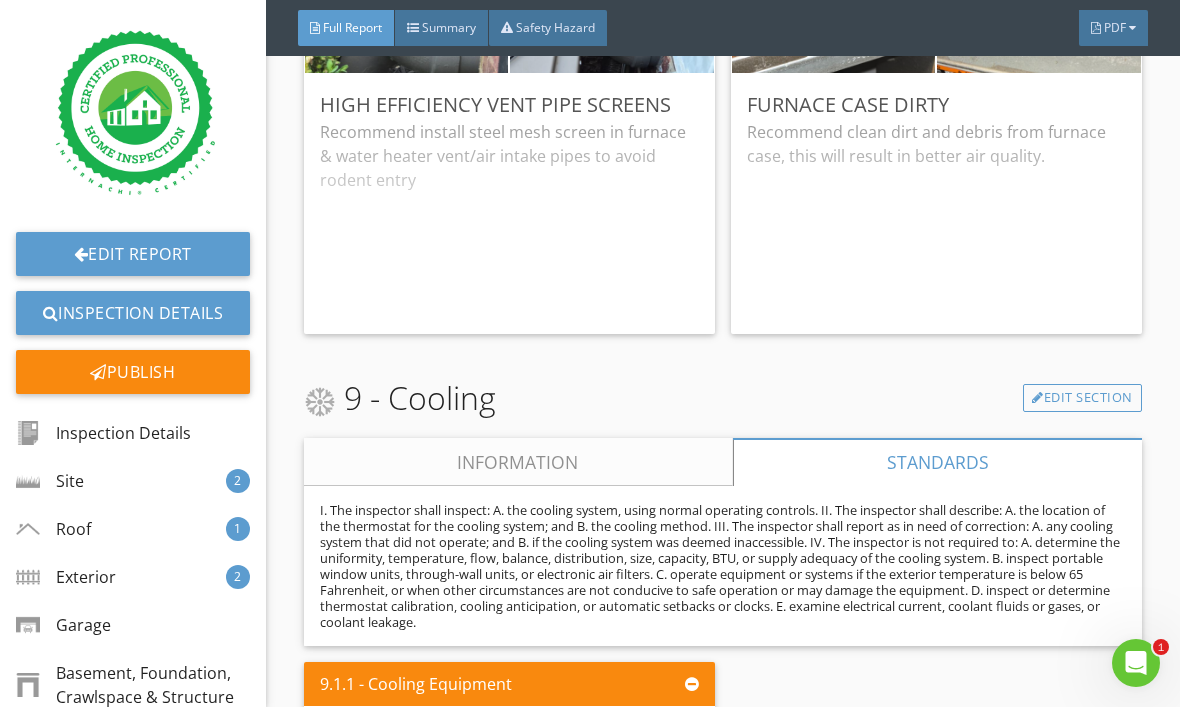 scroll, scrollTop: 21456, scrollLeft: 0, axis: vertical 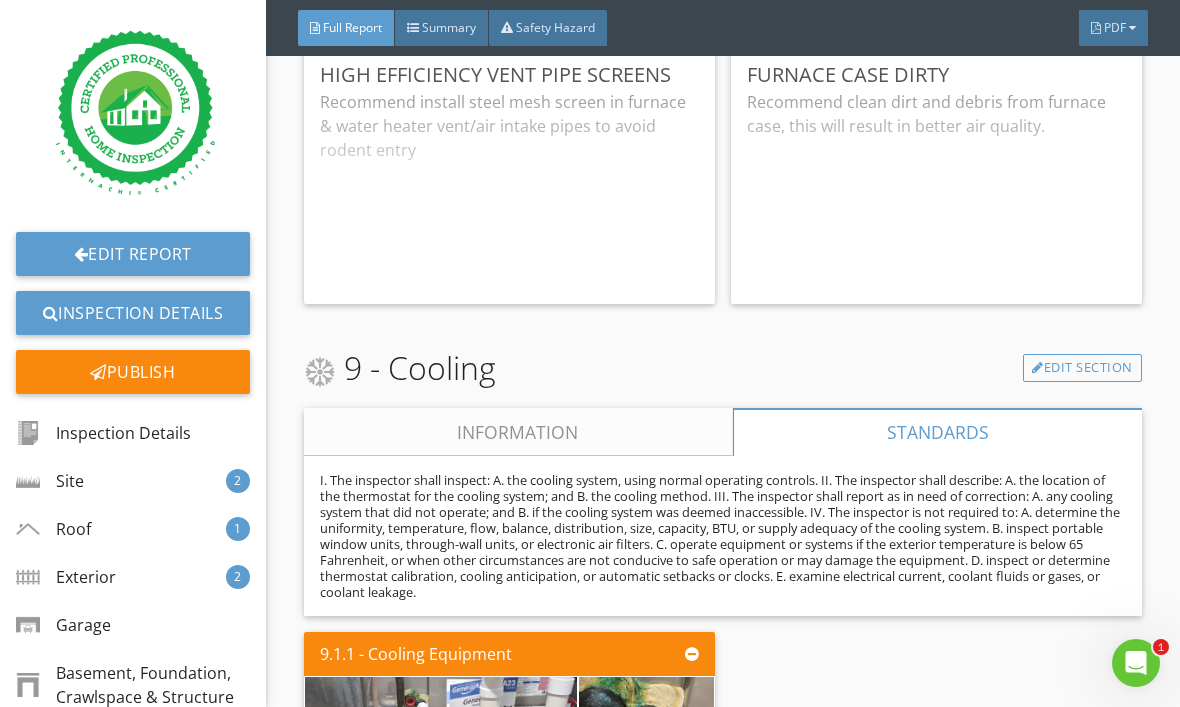 click on "Information" at bounding box center [518, 432] 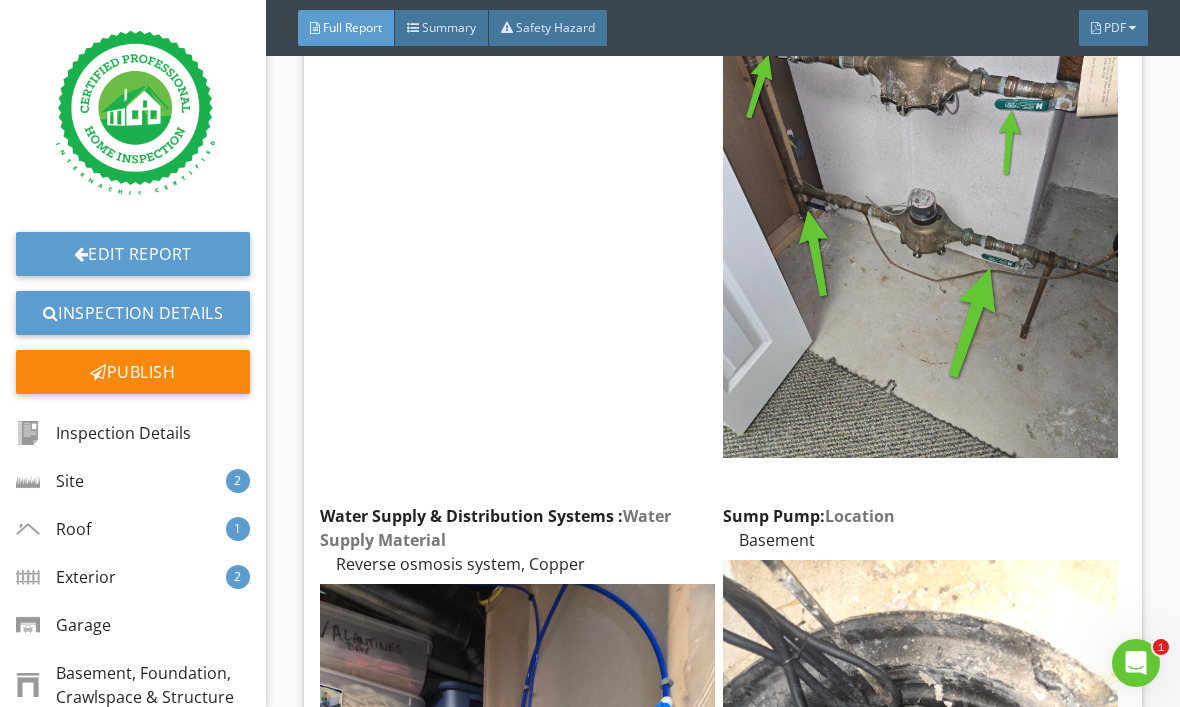 click on "Water Source
Public
Edit
Water Supply & Distribution Systems :
Distribution Material
Copper, Pex
Edit
Drain, Waste & Vent Systems :
Material
PVC
Edit
Drain, Waste & Vent Systems :
Sewer
City Sewer
Edit
Hot Water Heater :
Location
Basement
Edit
Hot Water Heater :
Capacity
50 Gallons
Edit
Hot Water Heater :
Power Source/Type
Gas
Edit
Hot Water Heater :
Water heater efficiency
Mid Efficiency
Edit
Hot Water Heater :
Water Heater Type
Storage Tank
Edit
Water Heater Vent:
Water heater vent
Metal, Flue
Edit" at bounding box center (723, 497) 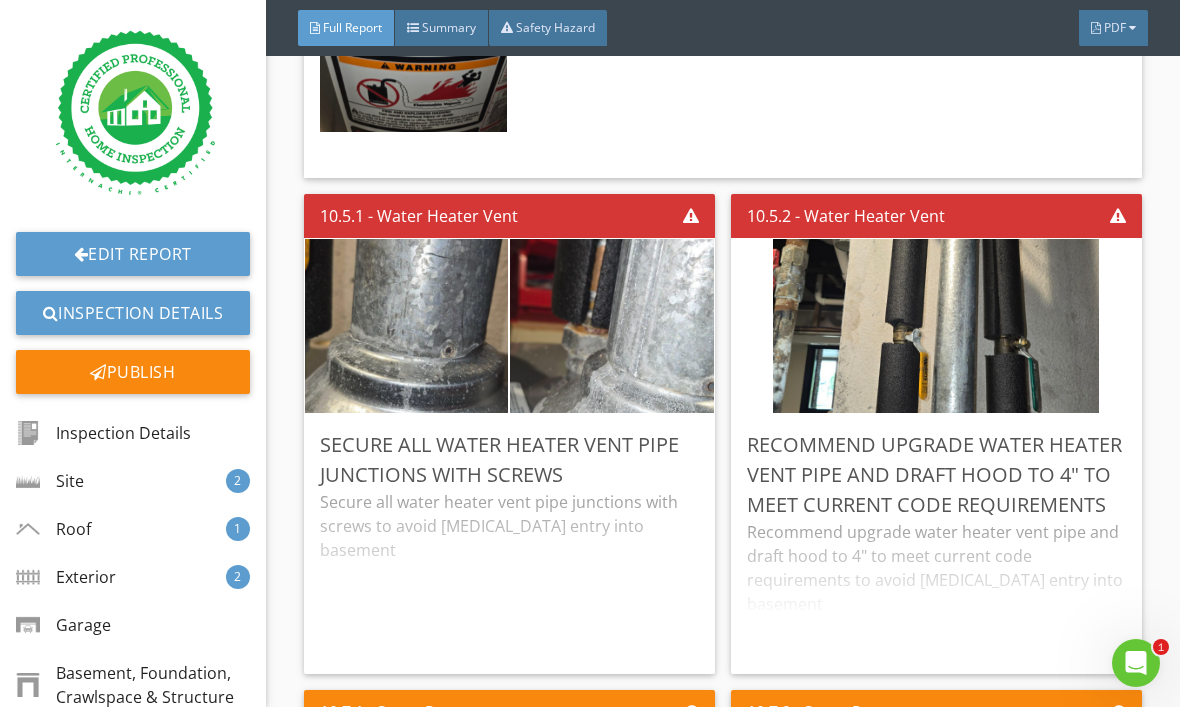 scroll, scrollTop: 25698, scrollLeft: 0, axis: vertical 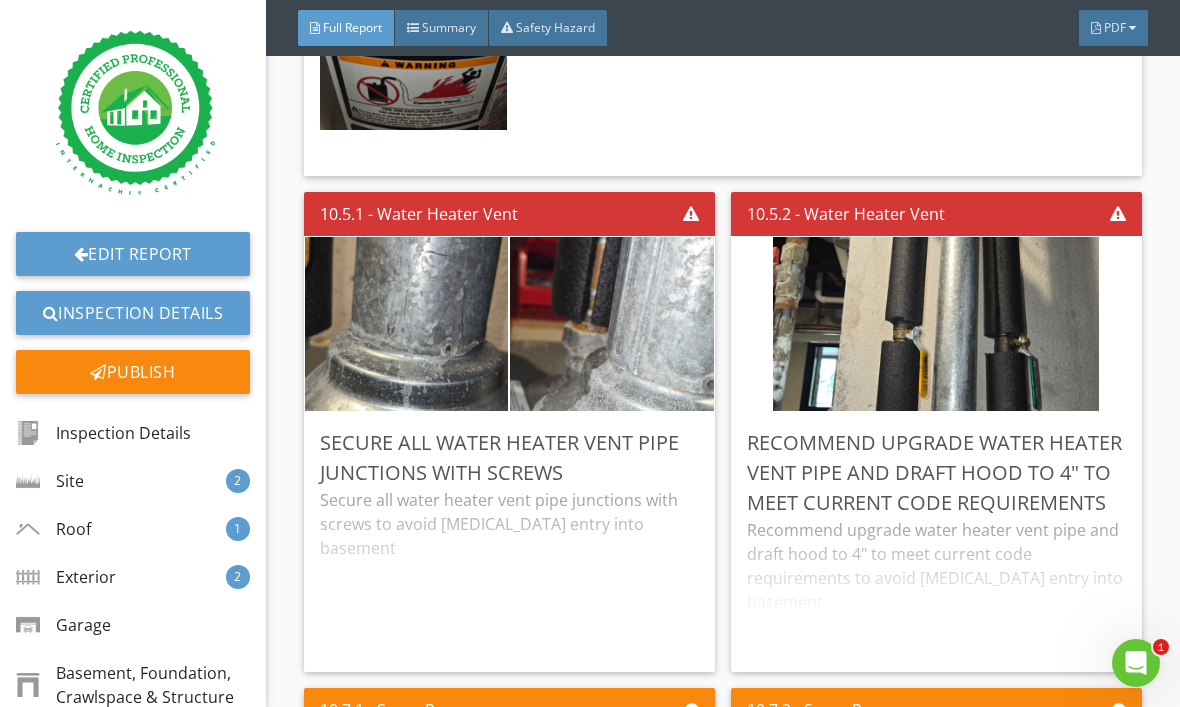 click at bounding box center [406, 324] 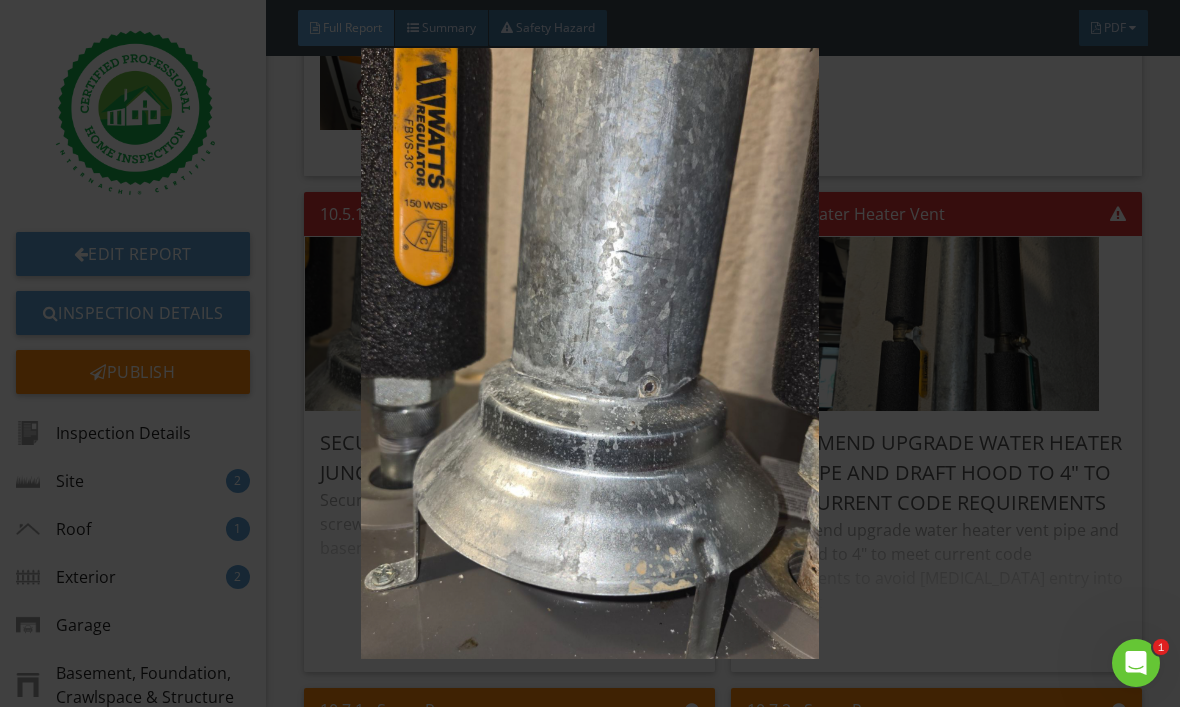 click at bounding box center [590, 353] 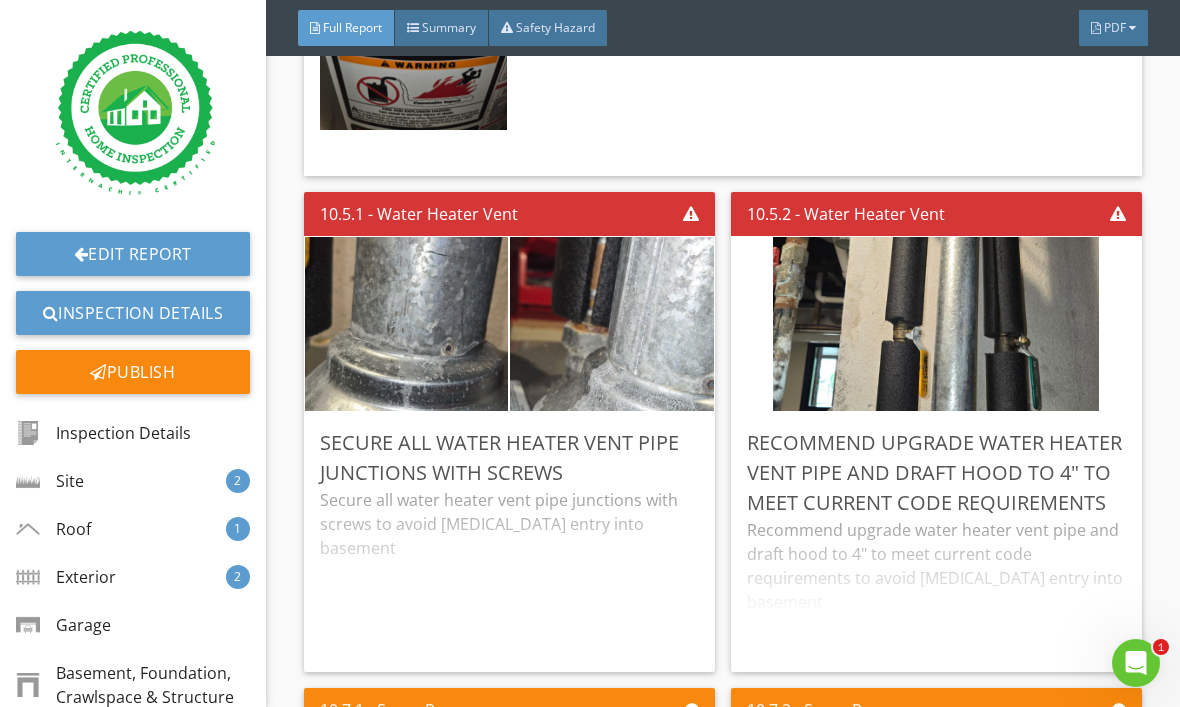 click at bounding box center (612, 324) 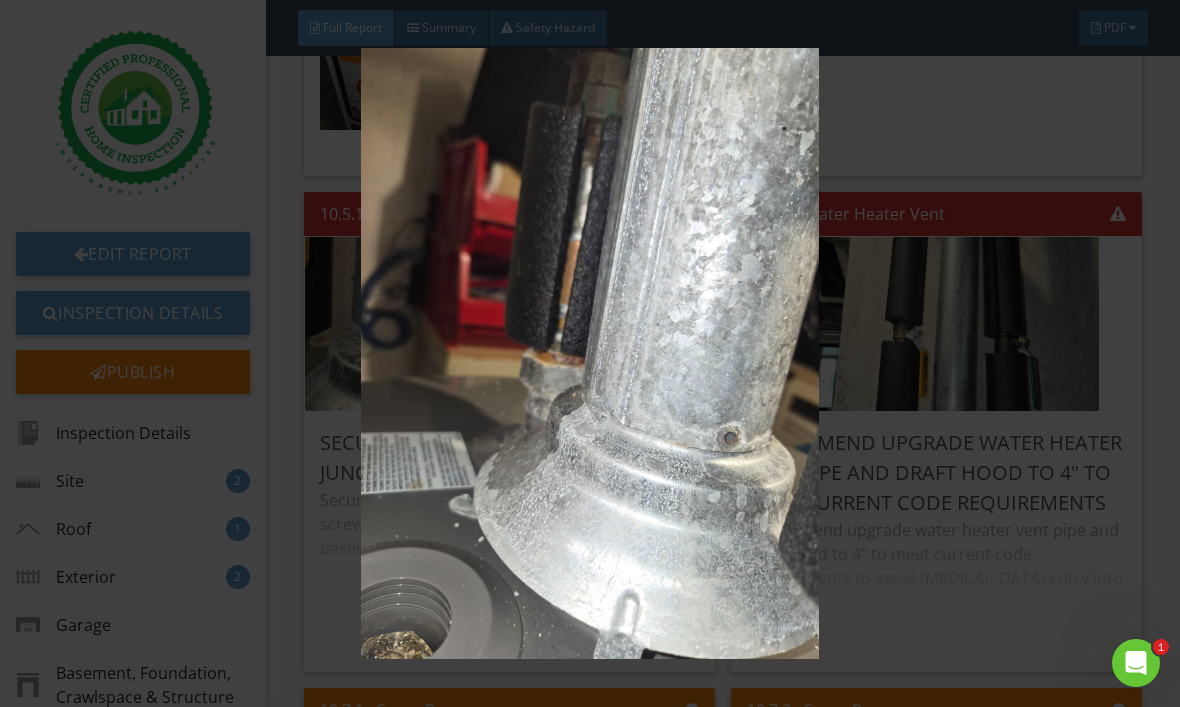 click at bounding box center (590, 353) 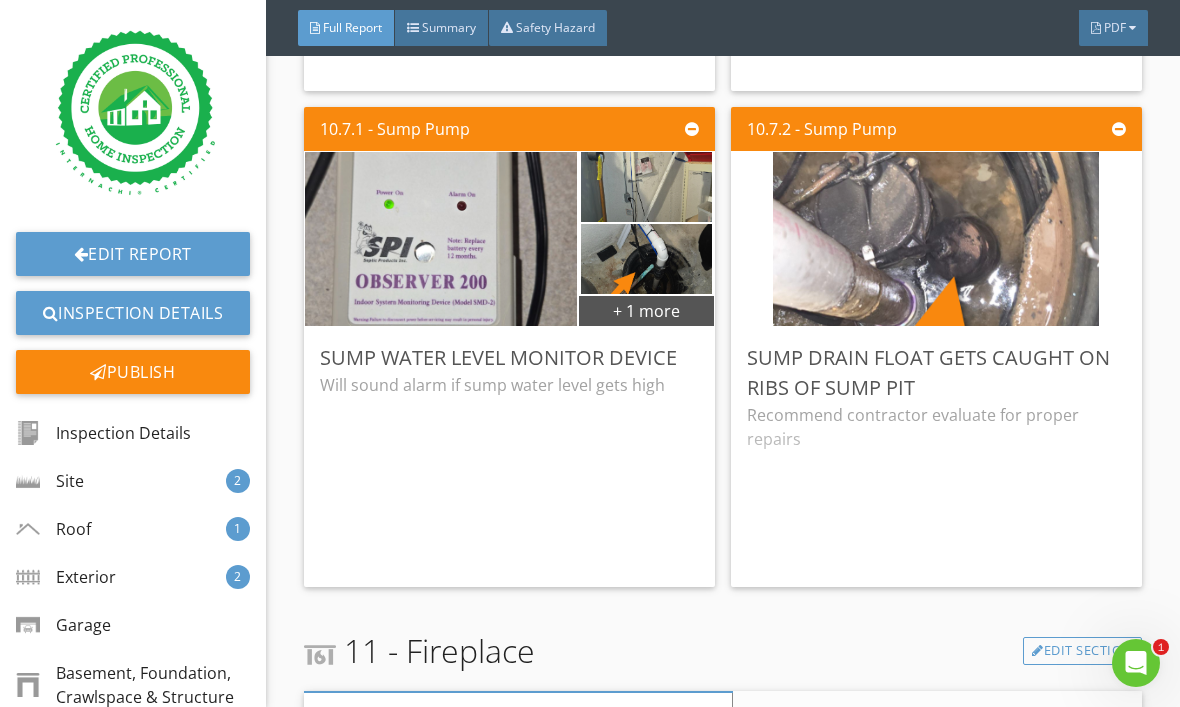 scroll, scrollTop: 26278, scrollLeft: 0, axis: vertical 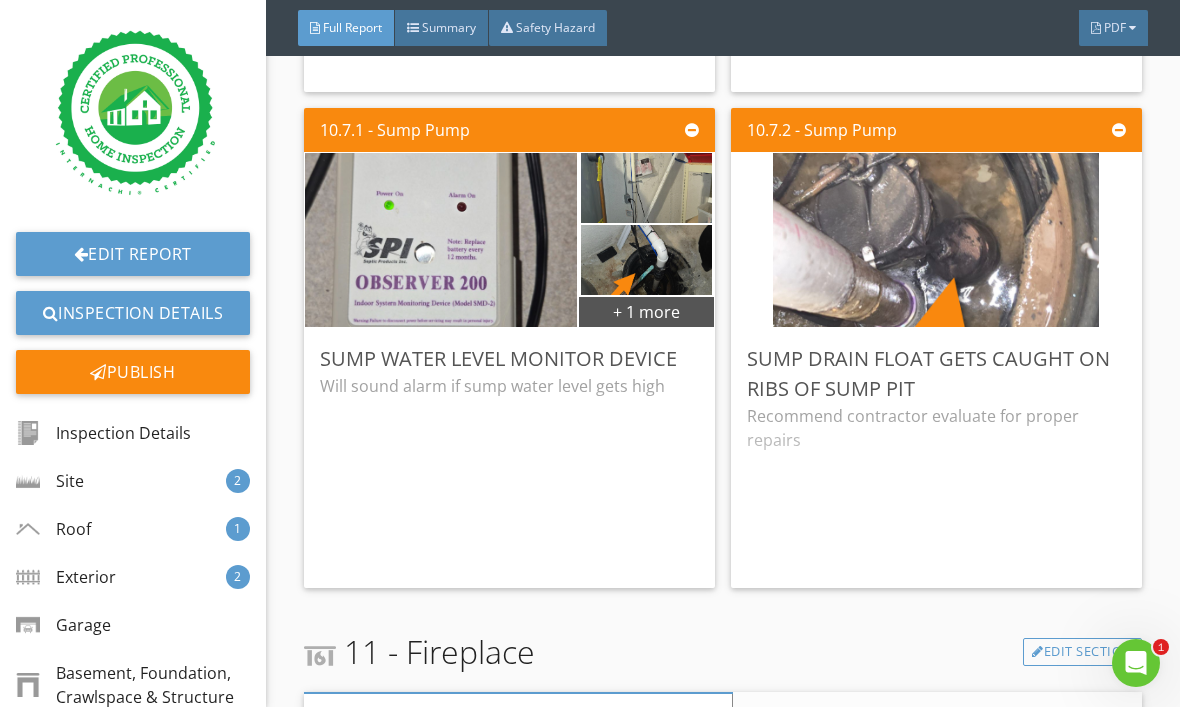 click on "+ 1 more" at bounding box center [646, 311] 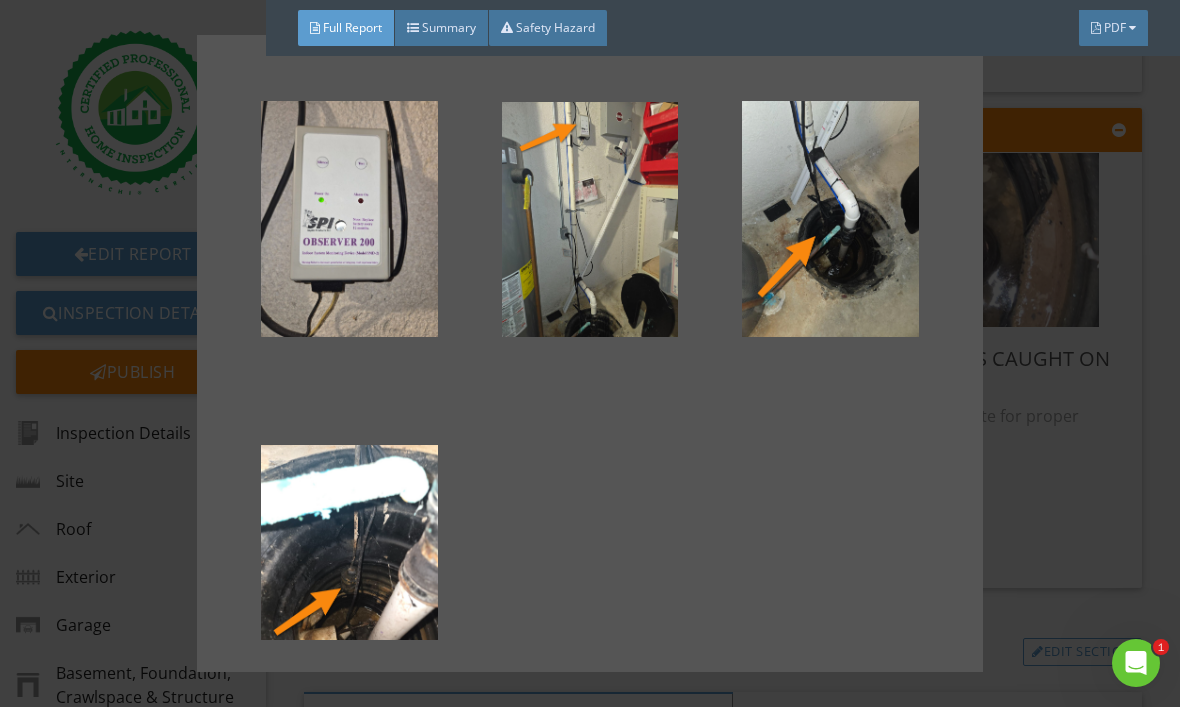 click at bounding box center [590, 219] 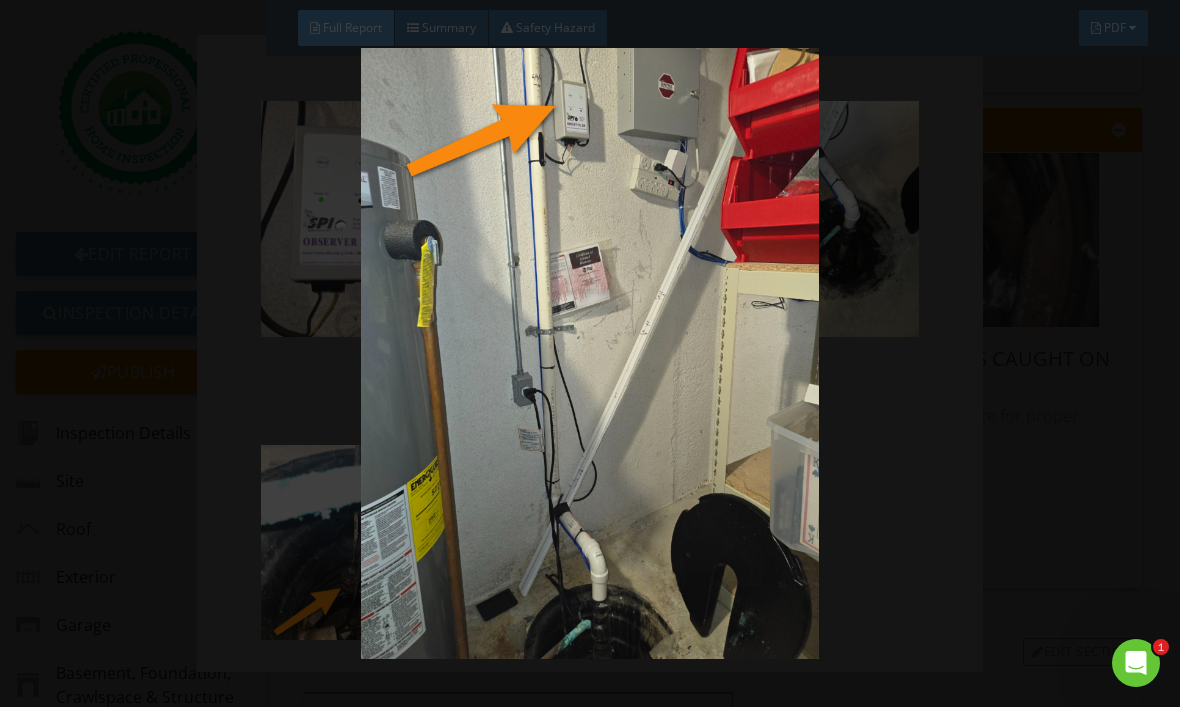 click at bounding box center [590, 353] 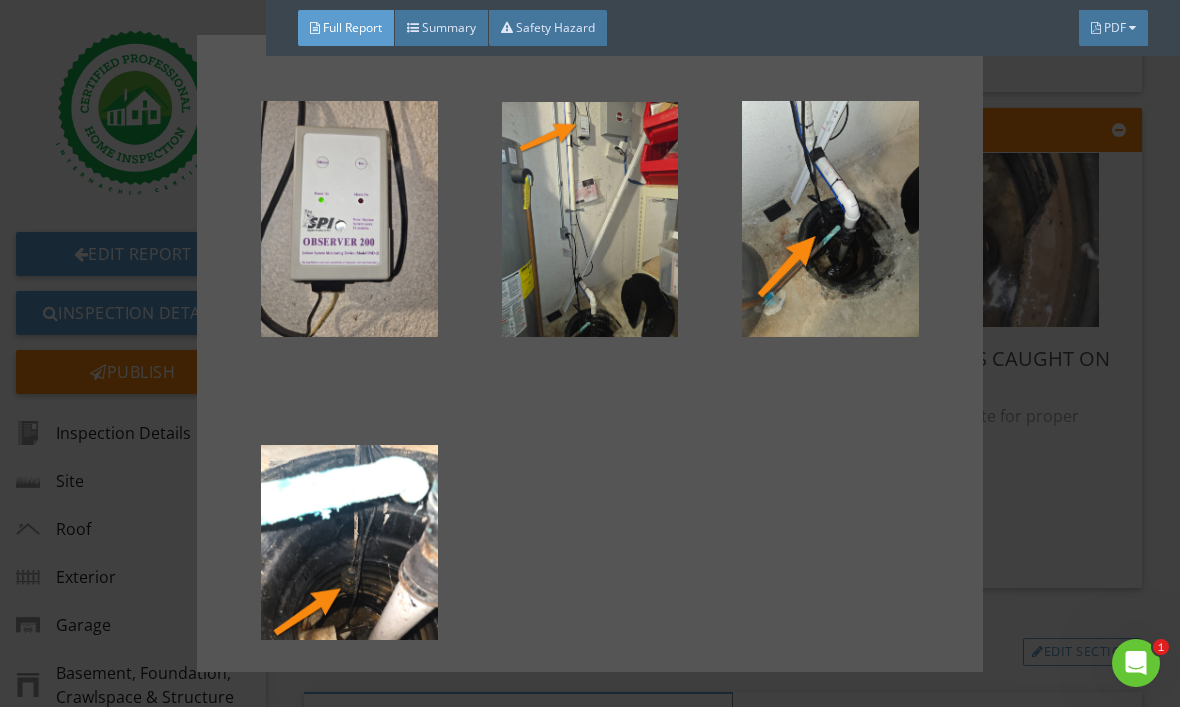 click at bounding box center [830, 219] 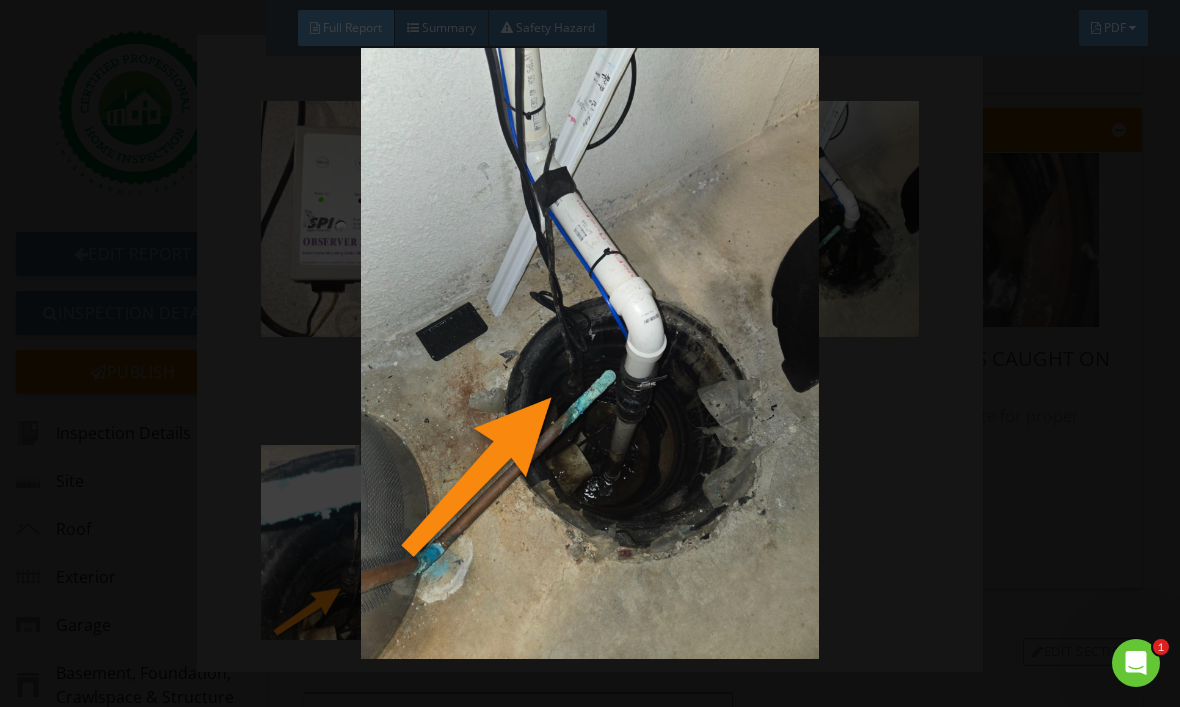click at bounding box center (590, 353) 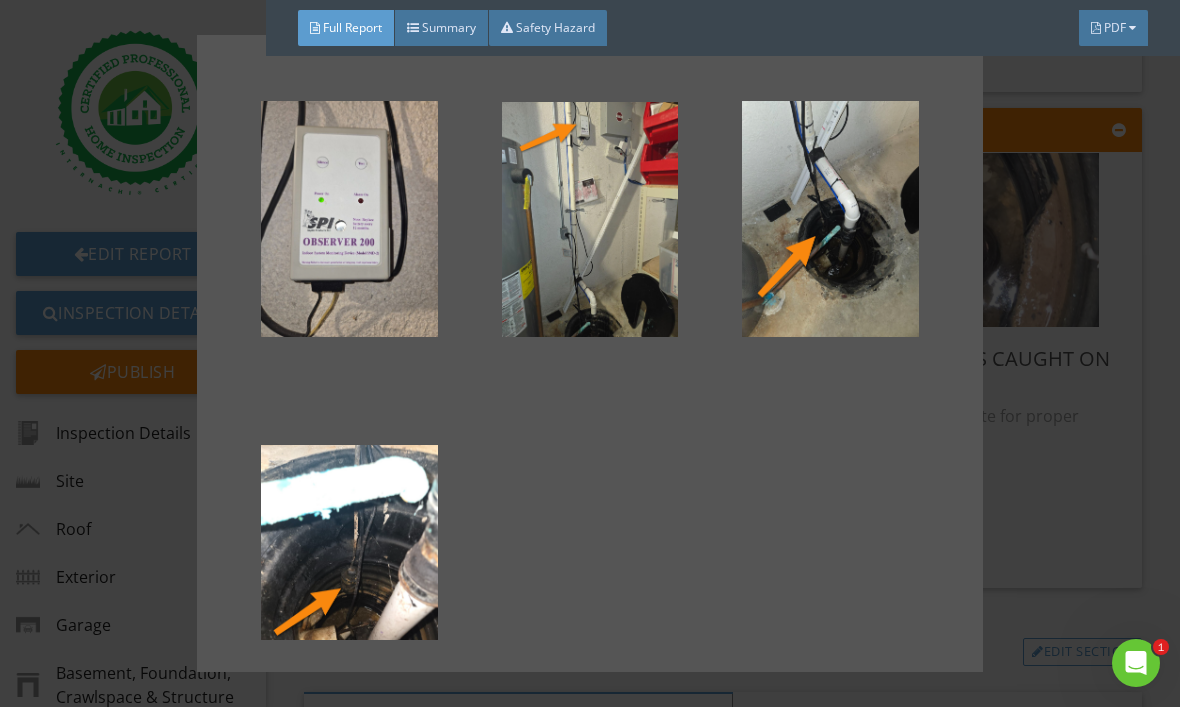 click at bounding box center [590, 353] 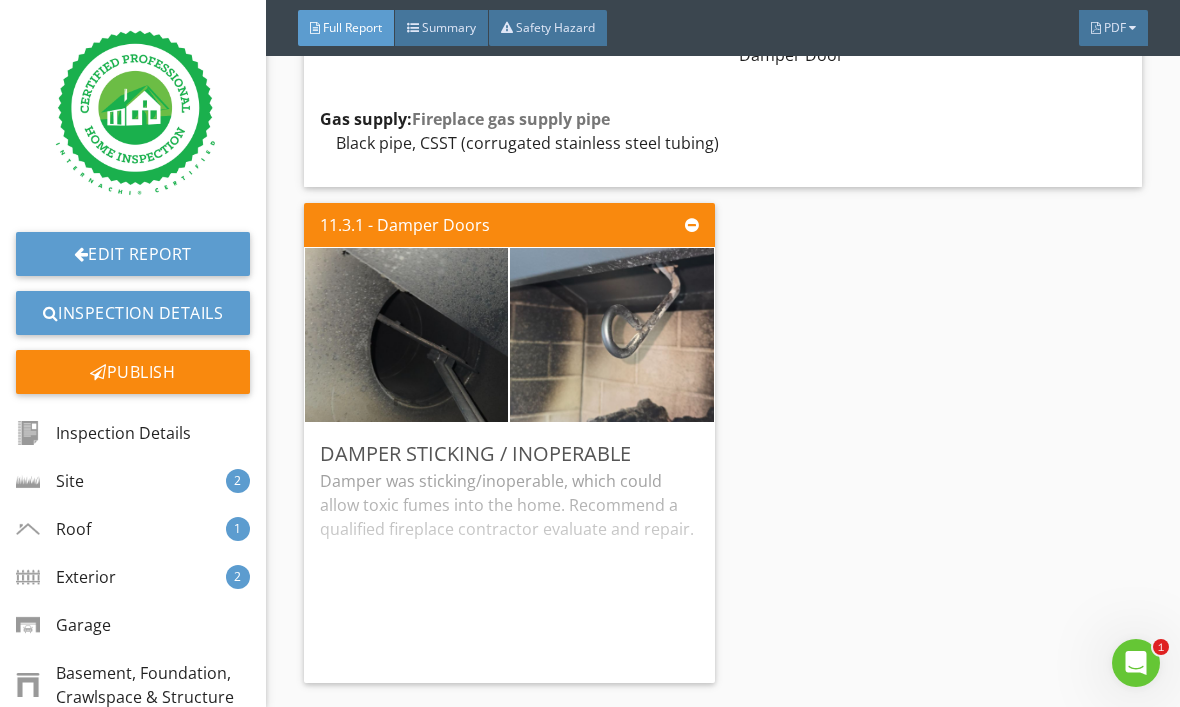 scroll, scrollTop: 27059, scrollLeft: 0, axis: vertical 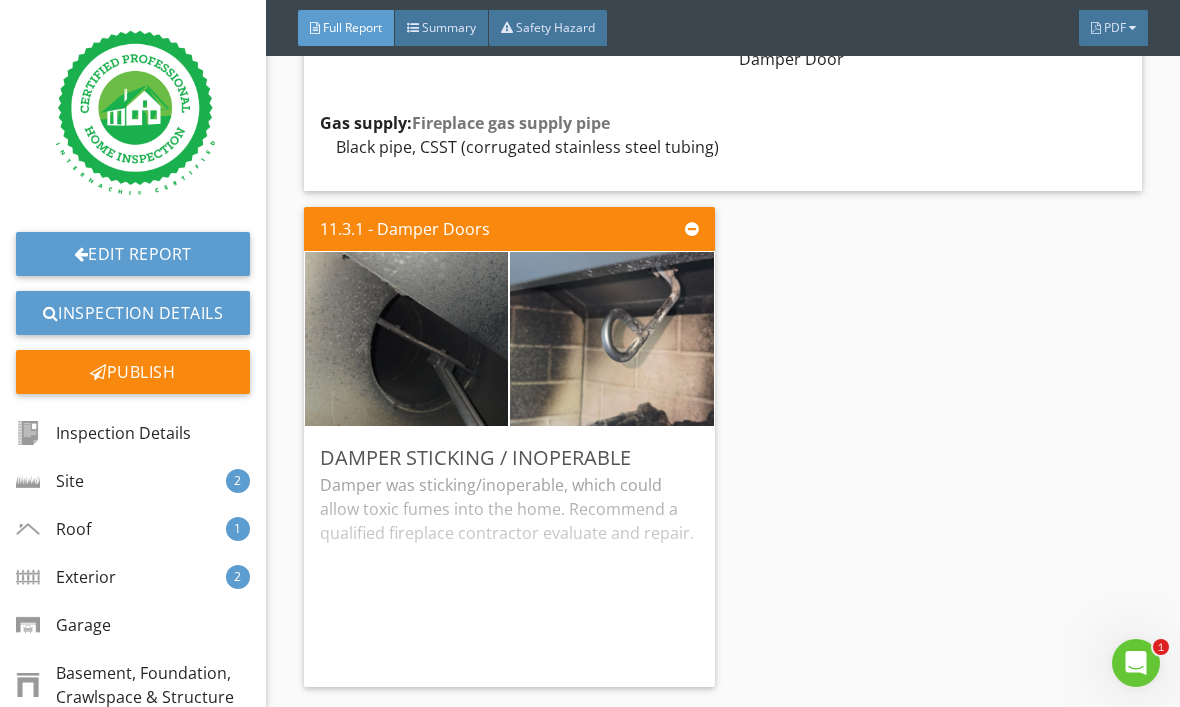 click at bounding box center (406, 339) 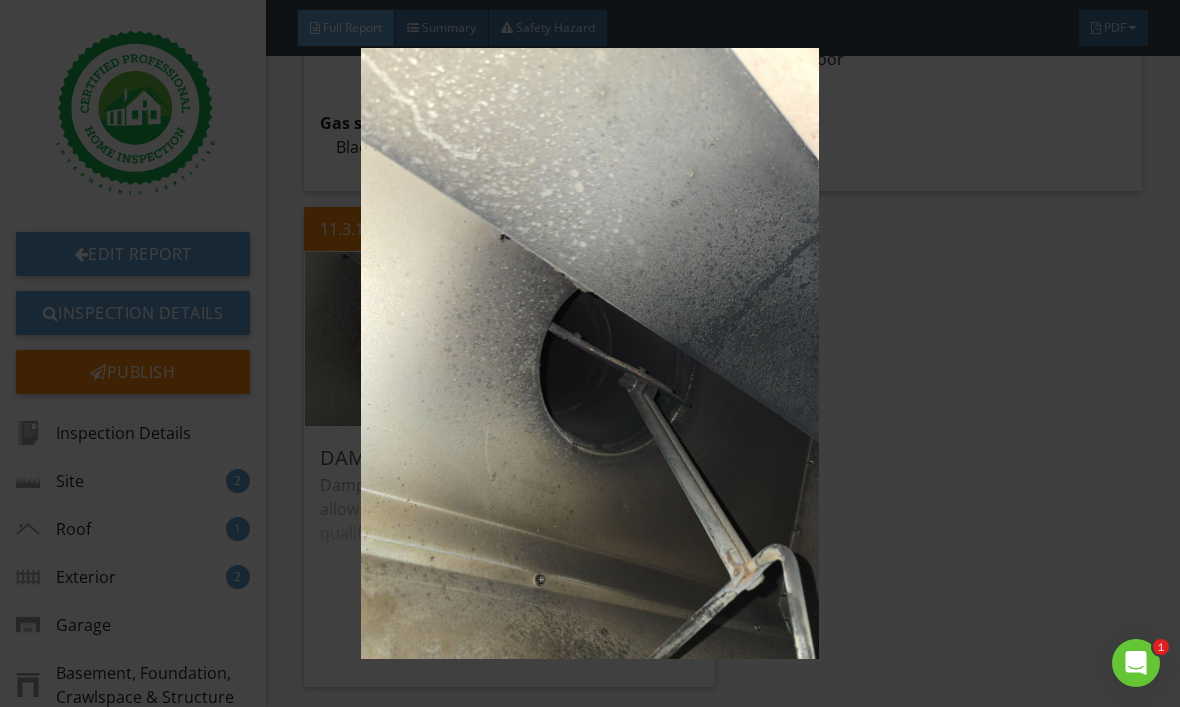 click at bounding box center (590, 353) 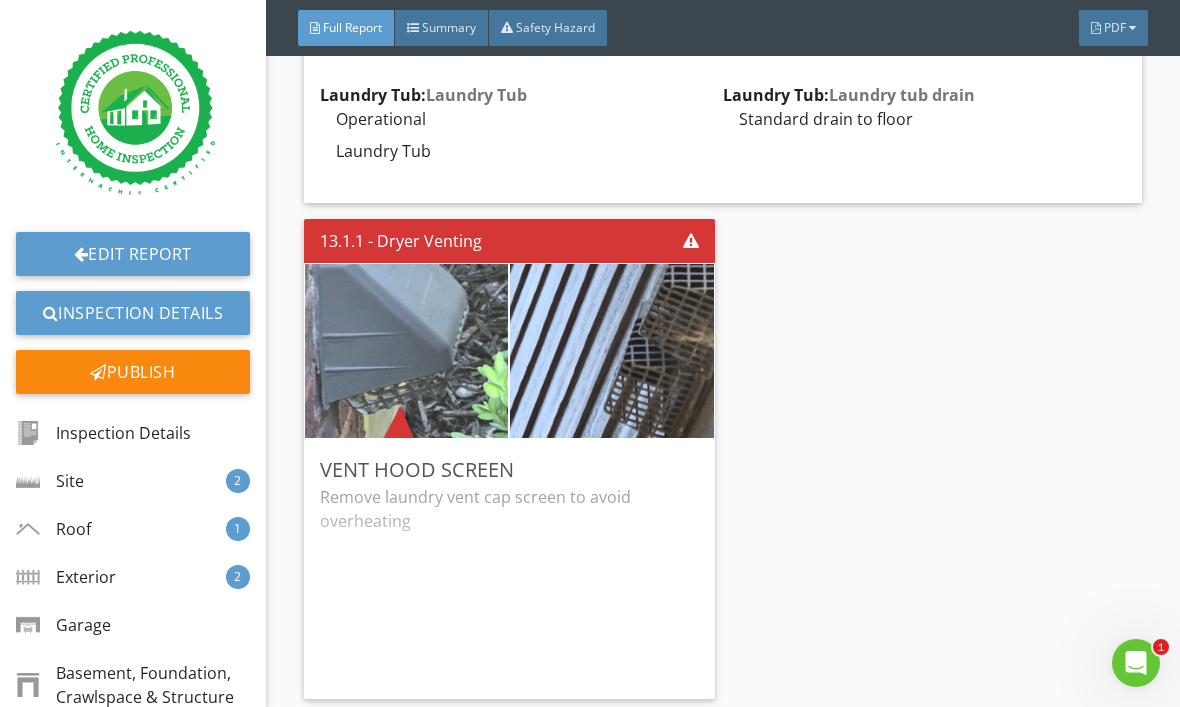 scroll, scrollTop: 29805, scrollLeft: 0, axis: vertical 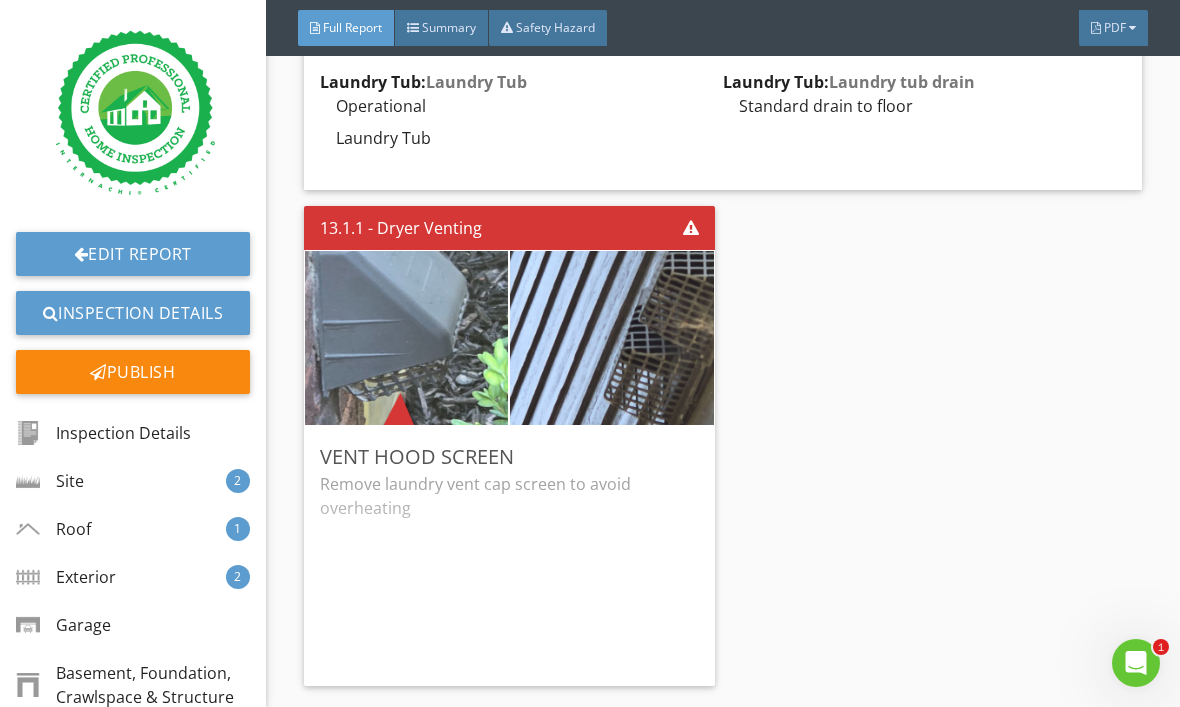 click at bounding box center (406, 337) 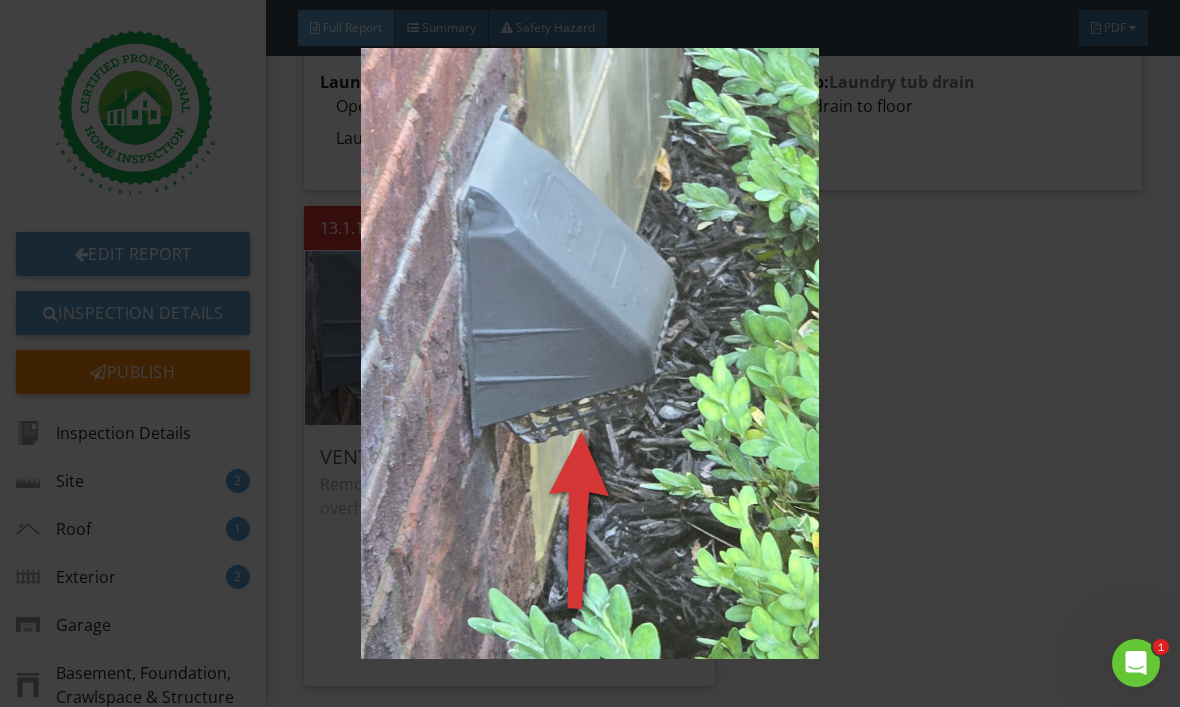 click at bounding box center (590, 353) 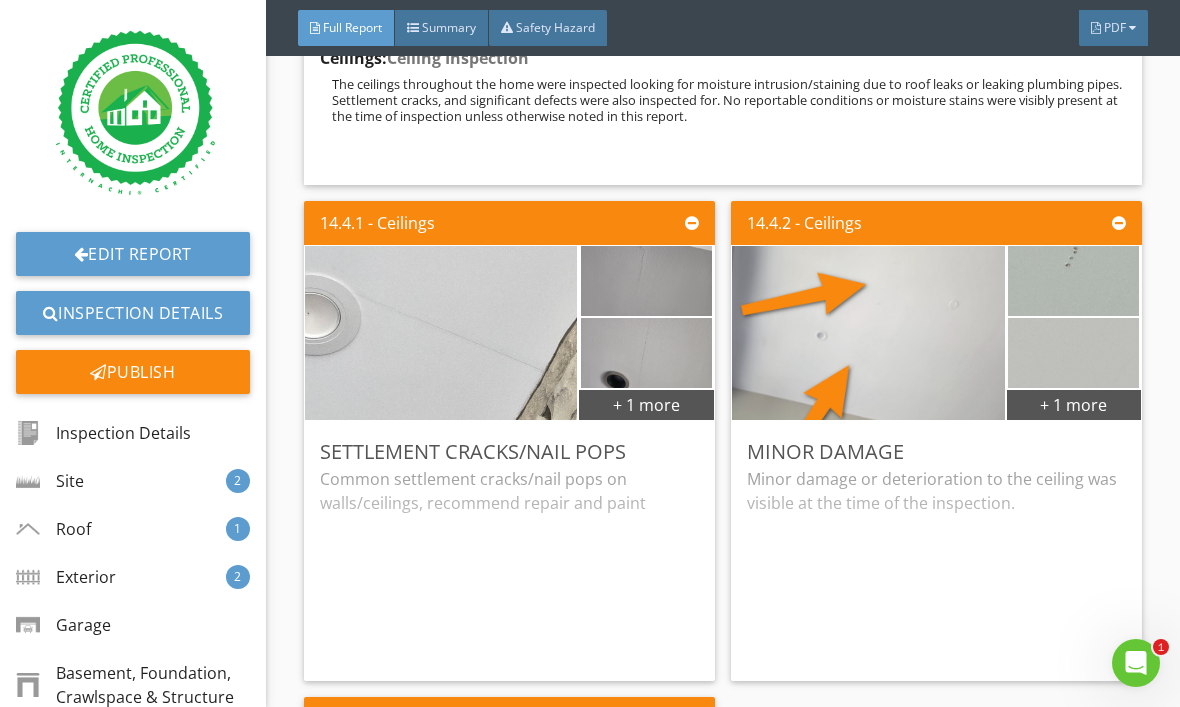 scroll, scrollTop: 31010, scrollLeft: 0, axis: vertical 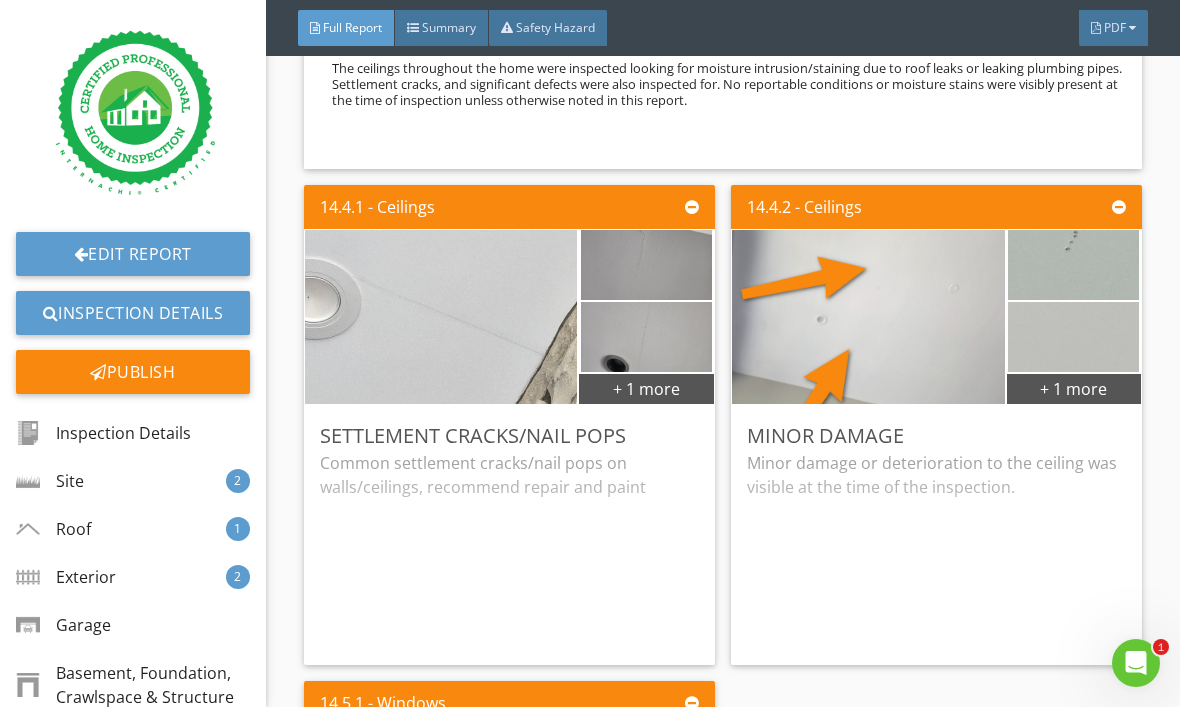 click on "+ 1 more" at bounding box center [1074, 388] 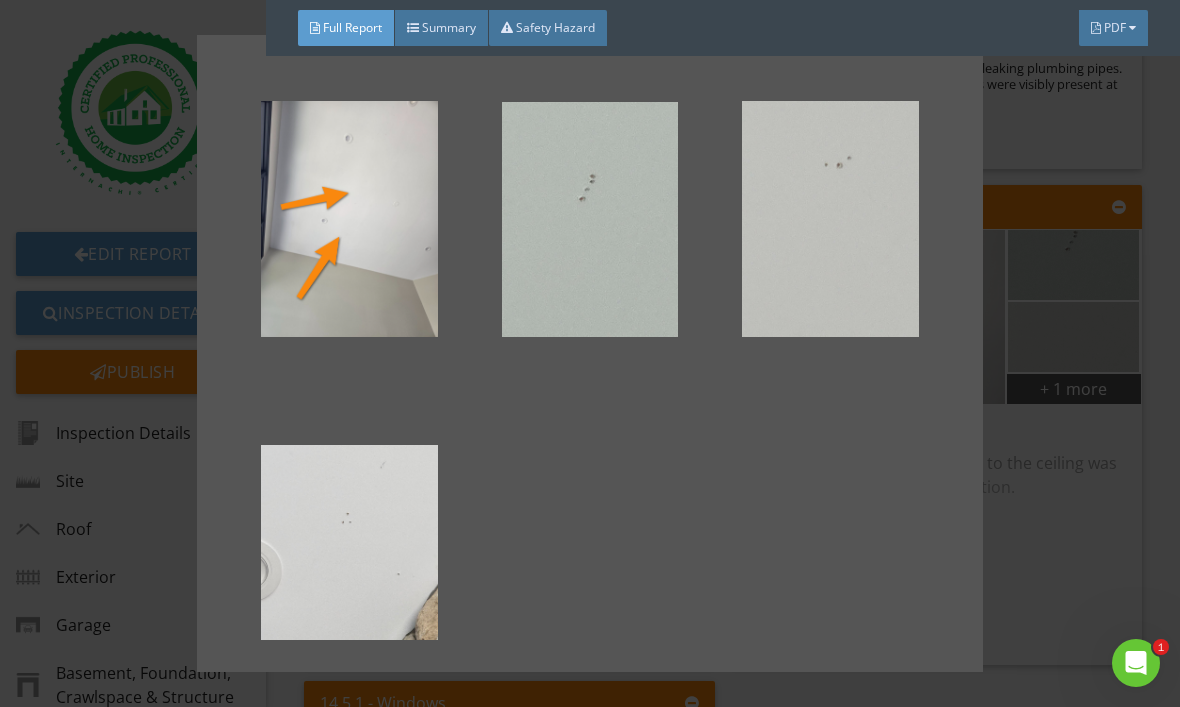 click at bounding box center [590, 353] 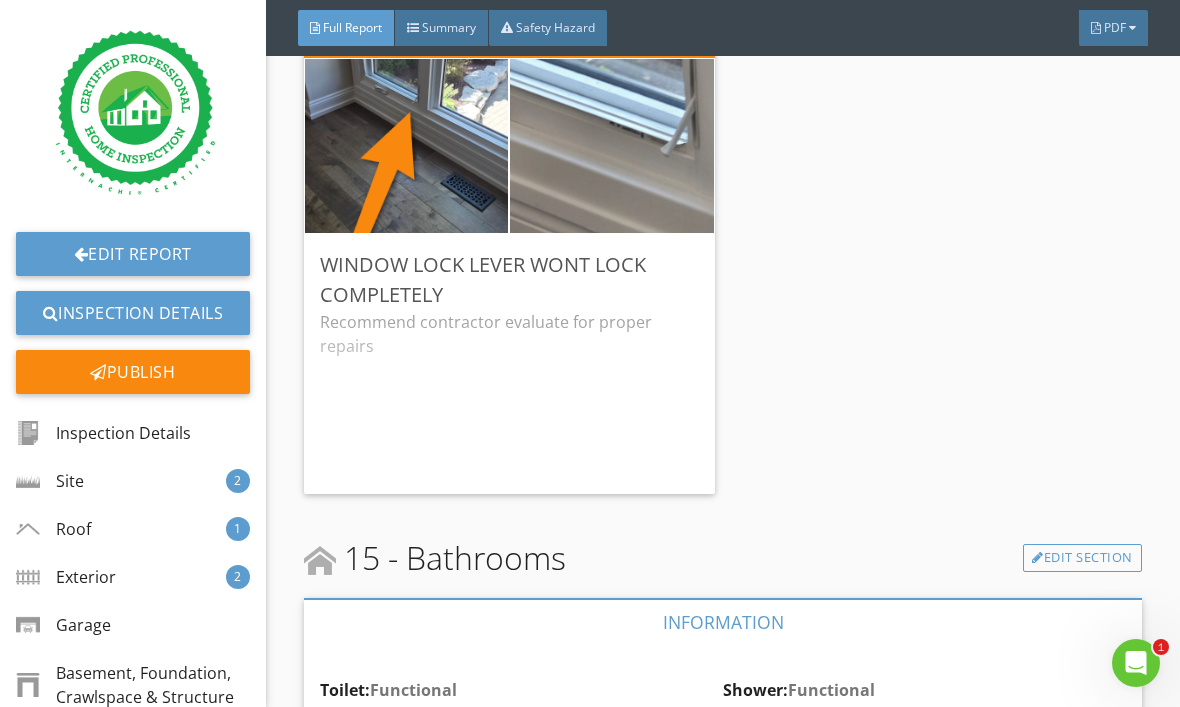 scroll, scrollTop: 31685, scrollLeft: 0, axis: vertical 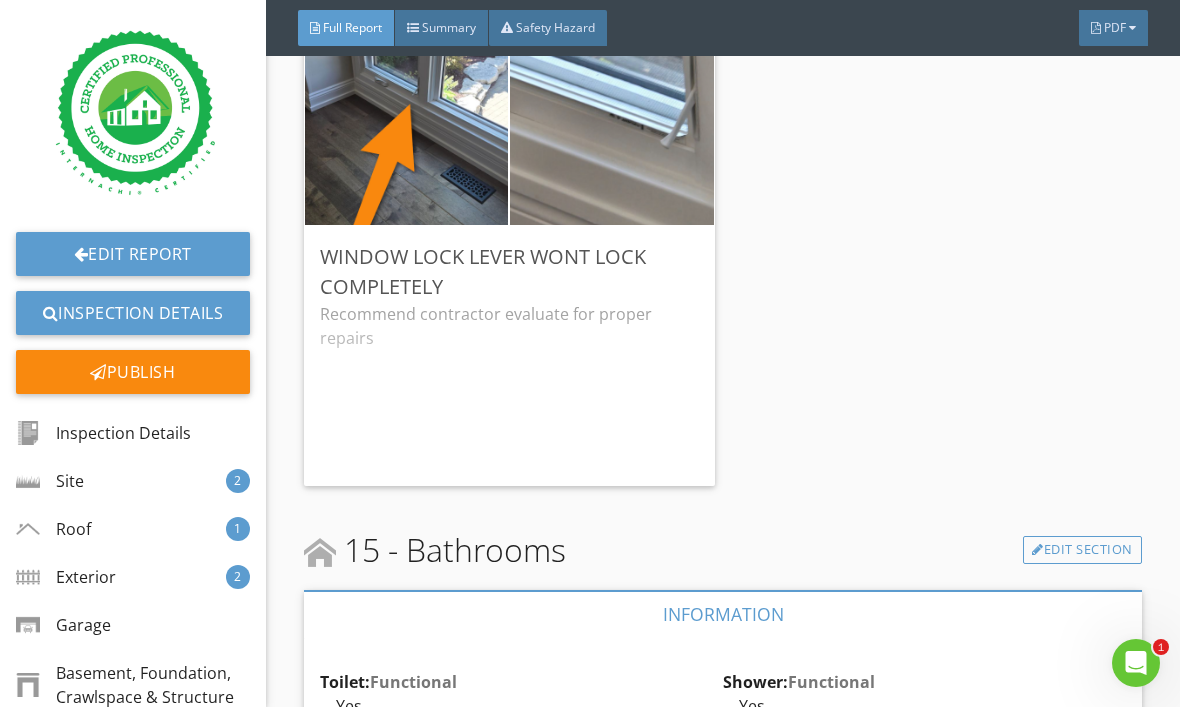 click at bounding box center [612, 137] 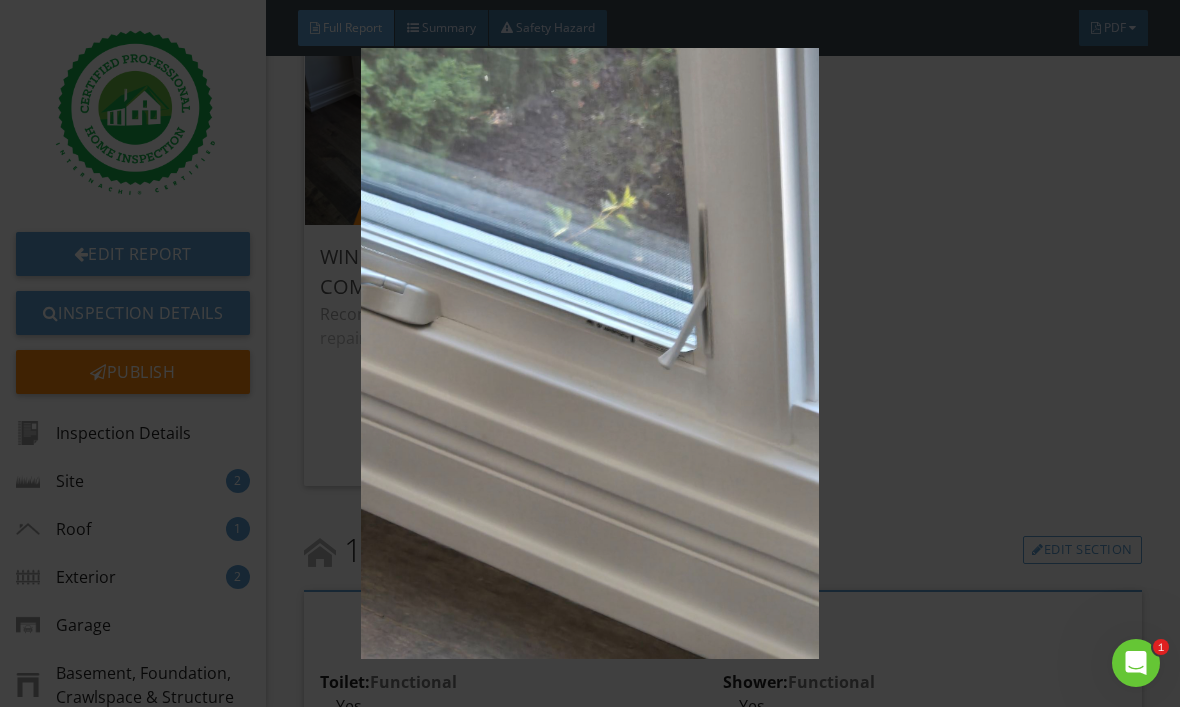 click at bounding box center (590, 353) 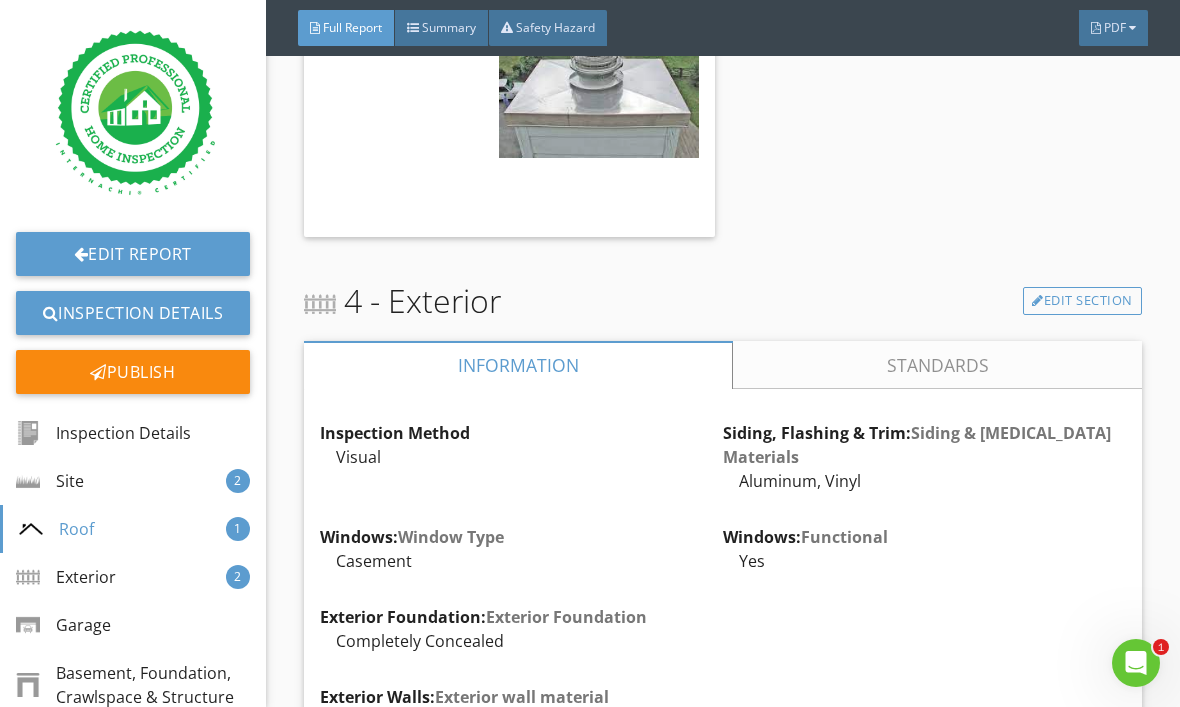 scroll, scrollTop: 9000, scrollLeft: 0, axis: vertical 